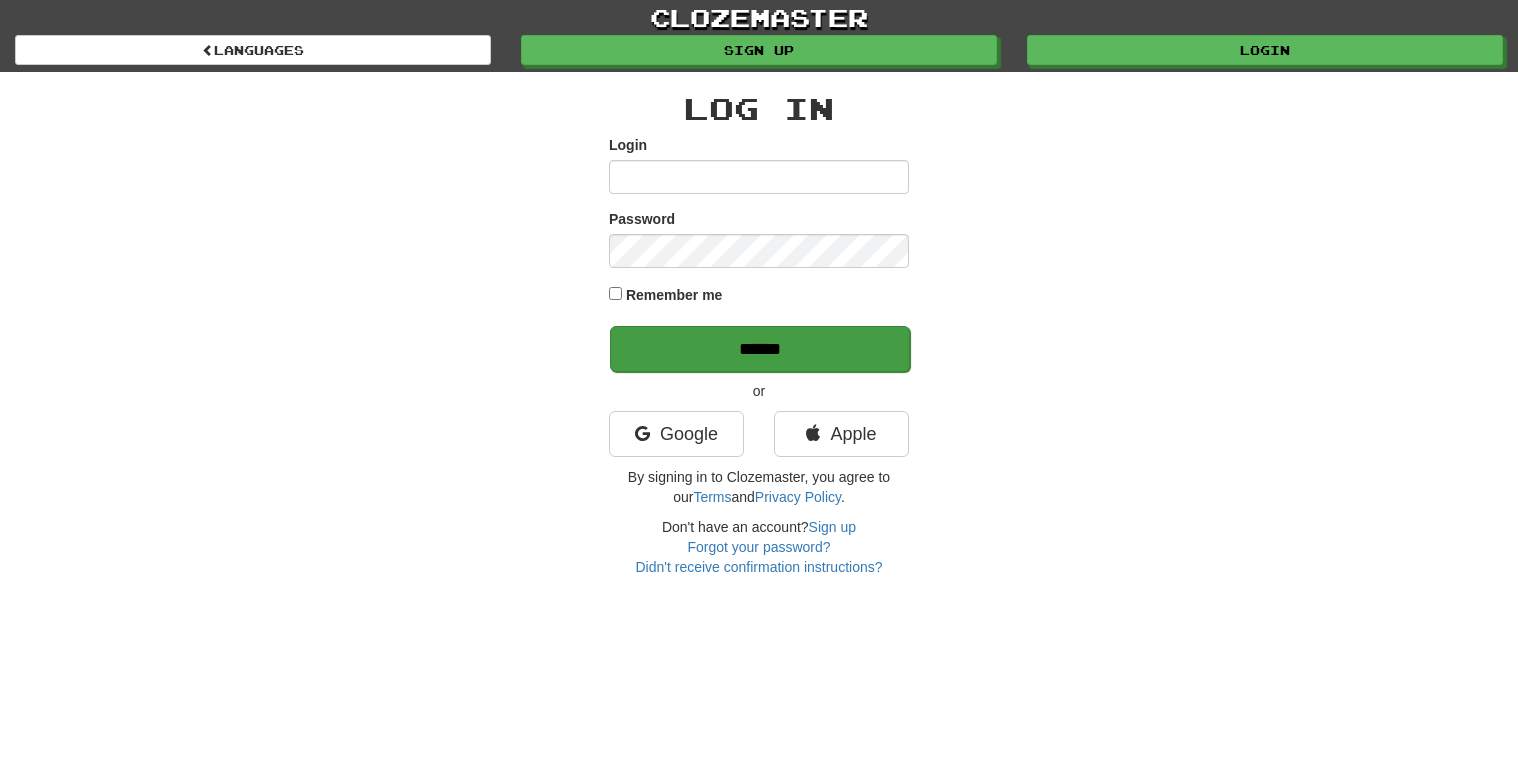 scroll, scrollTop: 0, scrollLeft: 0, axis: both 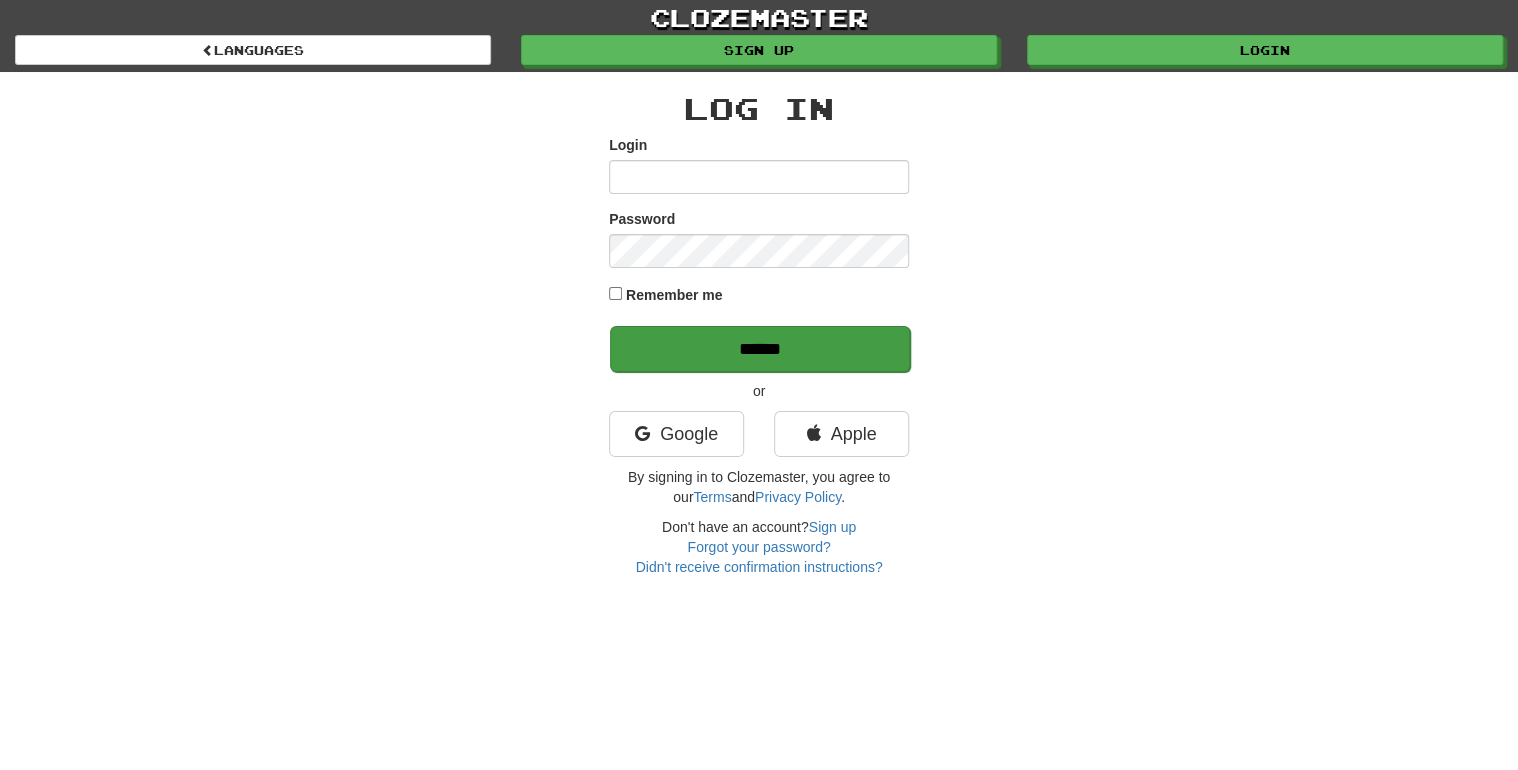 type on "****" 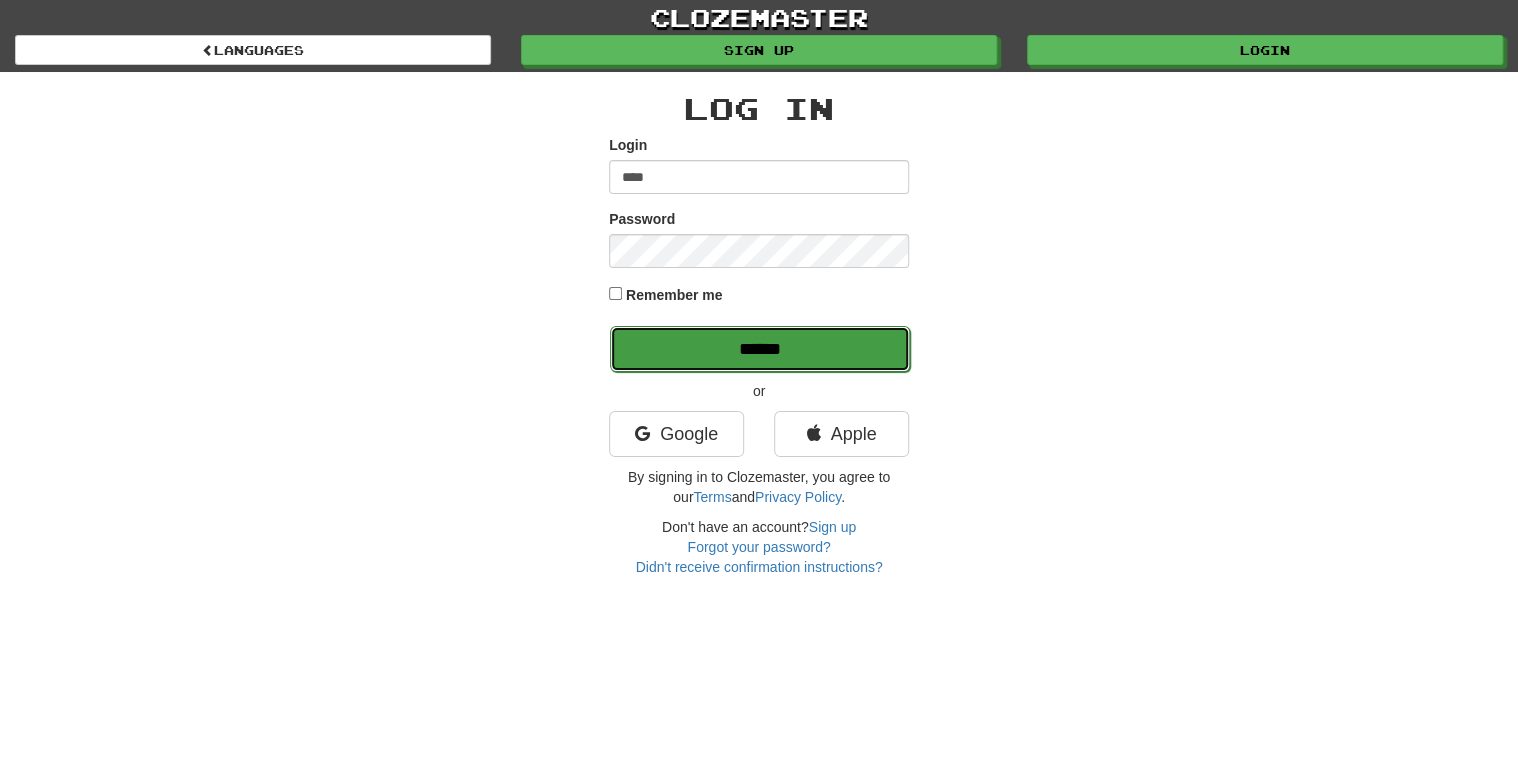 click on "******" at bounding box center [760, 349] 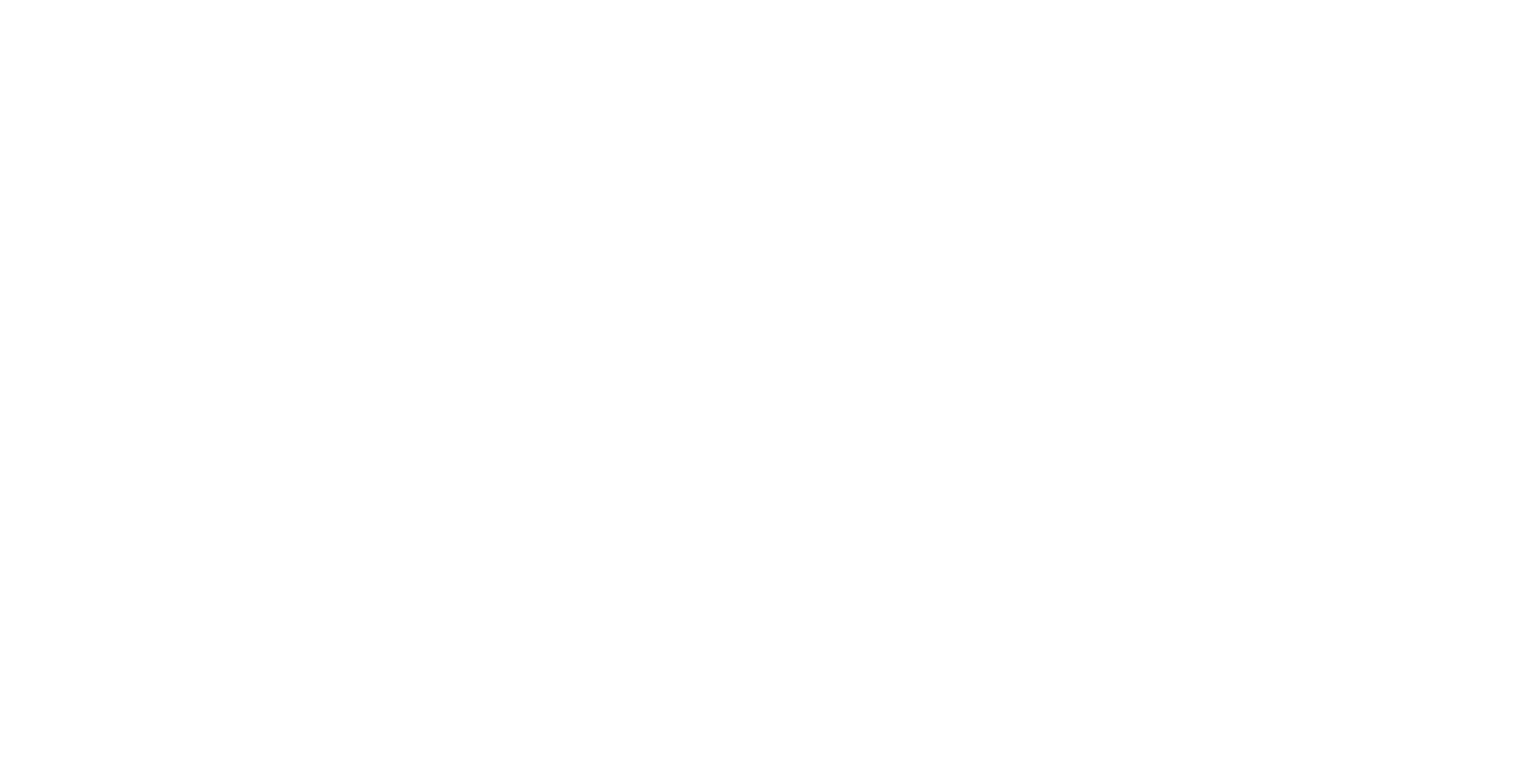 scroll, scrollTop: 0, scrollLeft: 0, axis: both 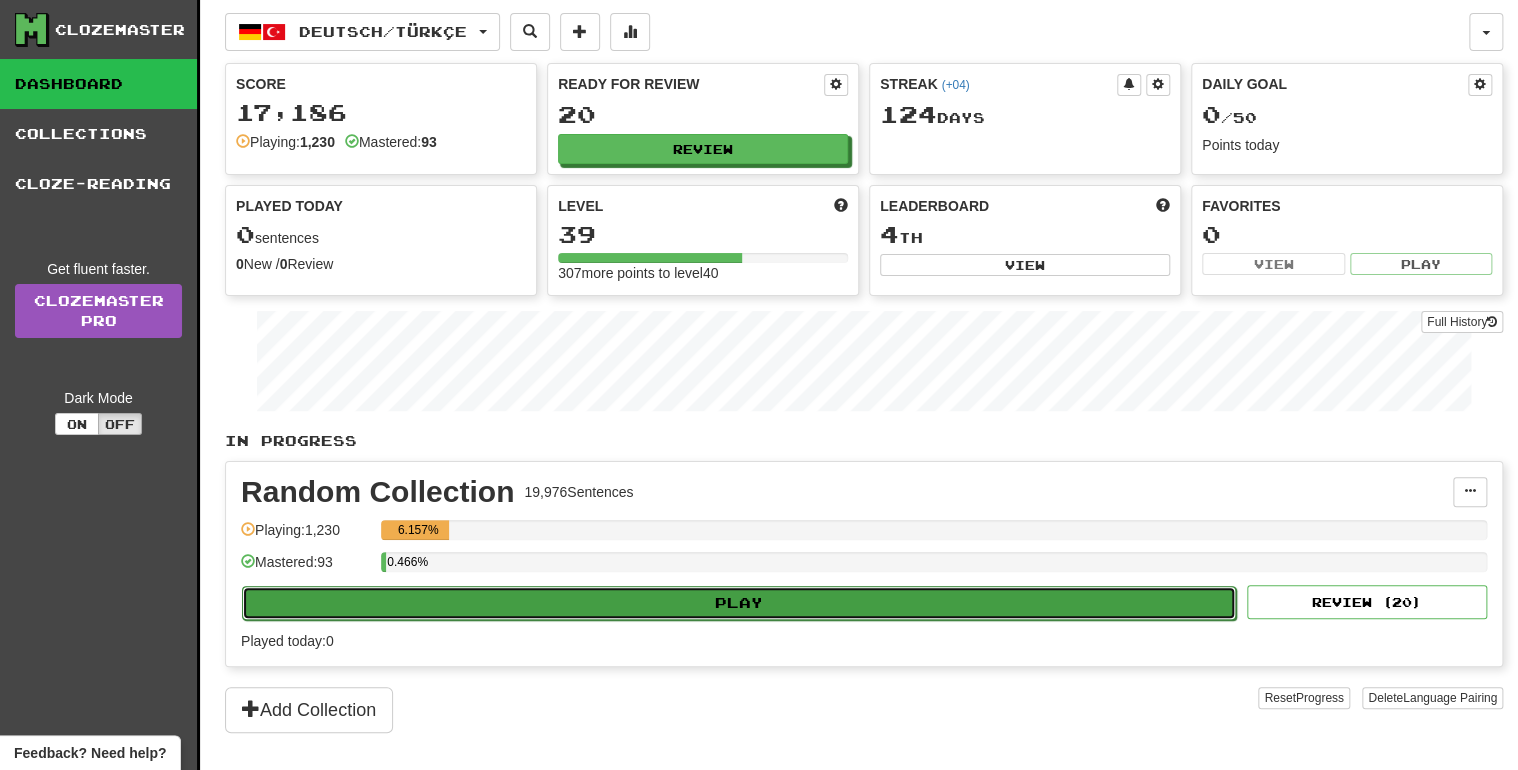 click on "Play" at bounding box center (739, 603) 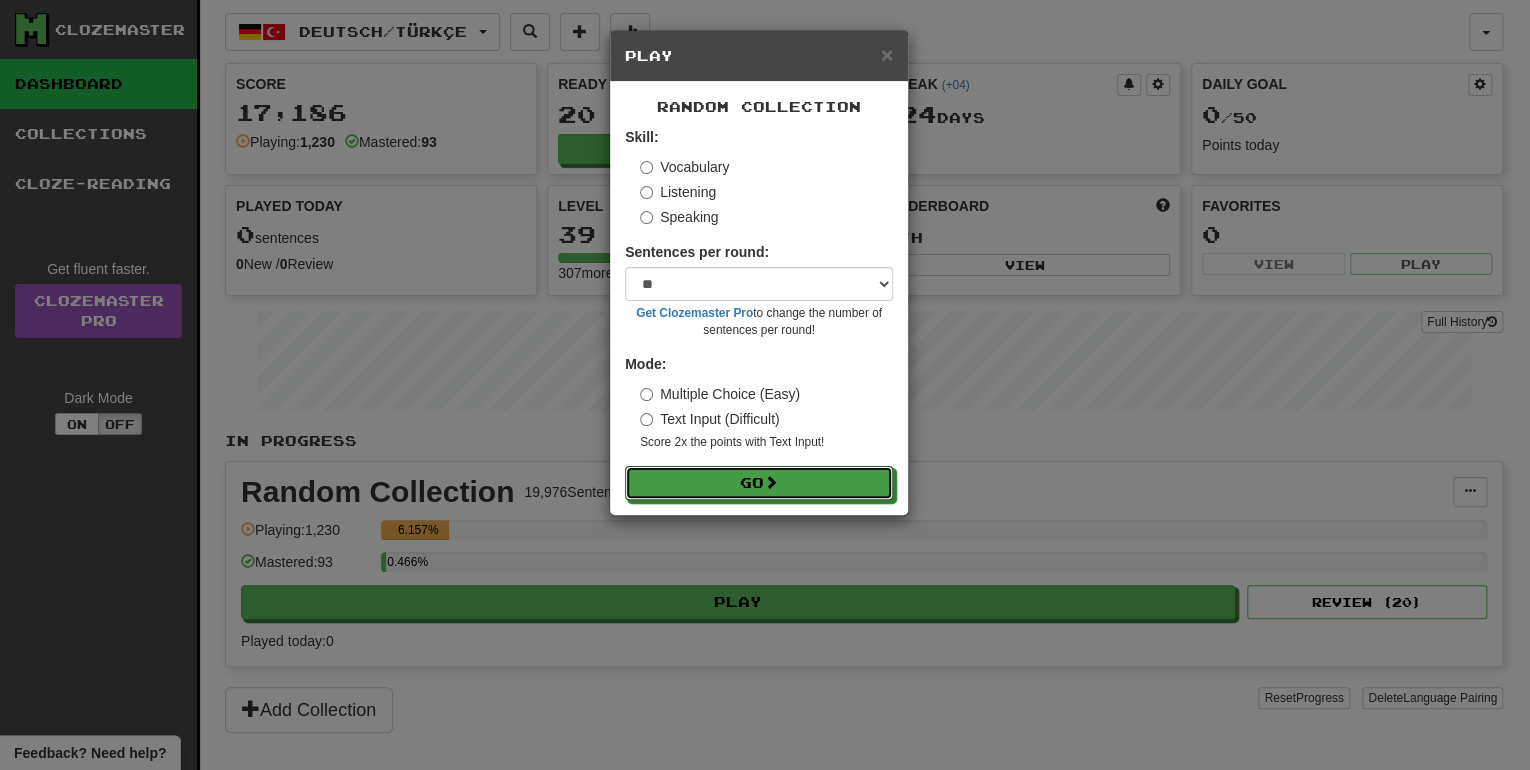 drag, startPoint x: 776, startPoint y: 480, endPoint x: 698, endPoint y: 544, distance: 100.89599 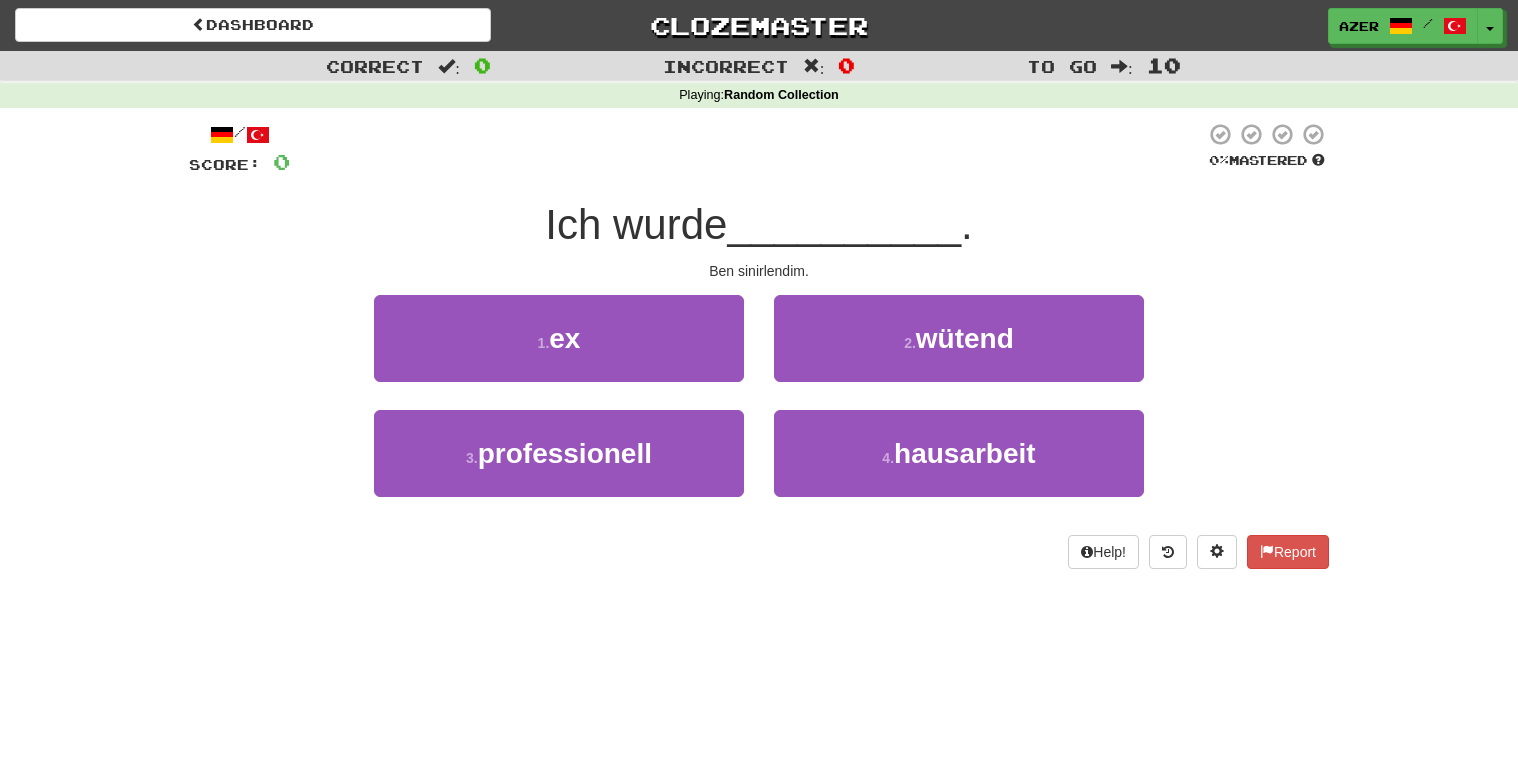 scroll, scrollTop: 0, scrollLeft: 0, axis: both 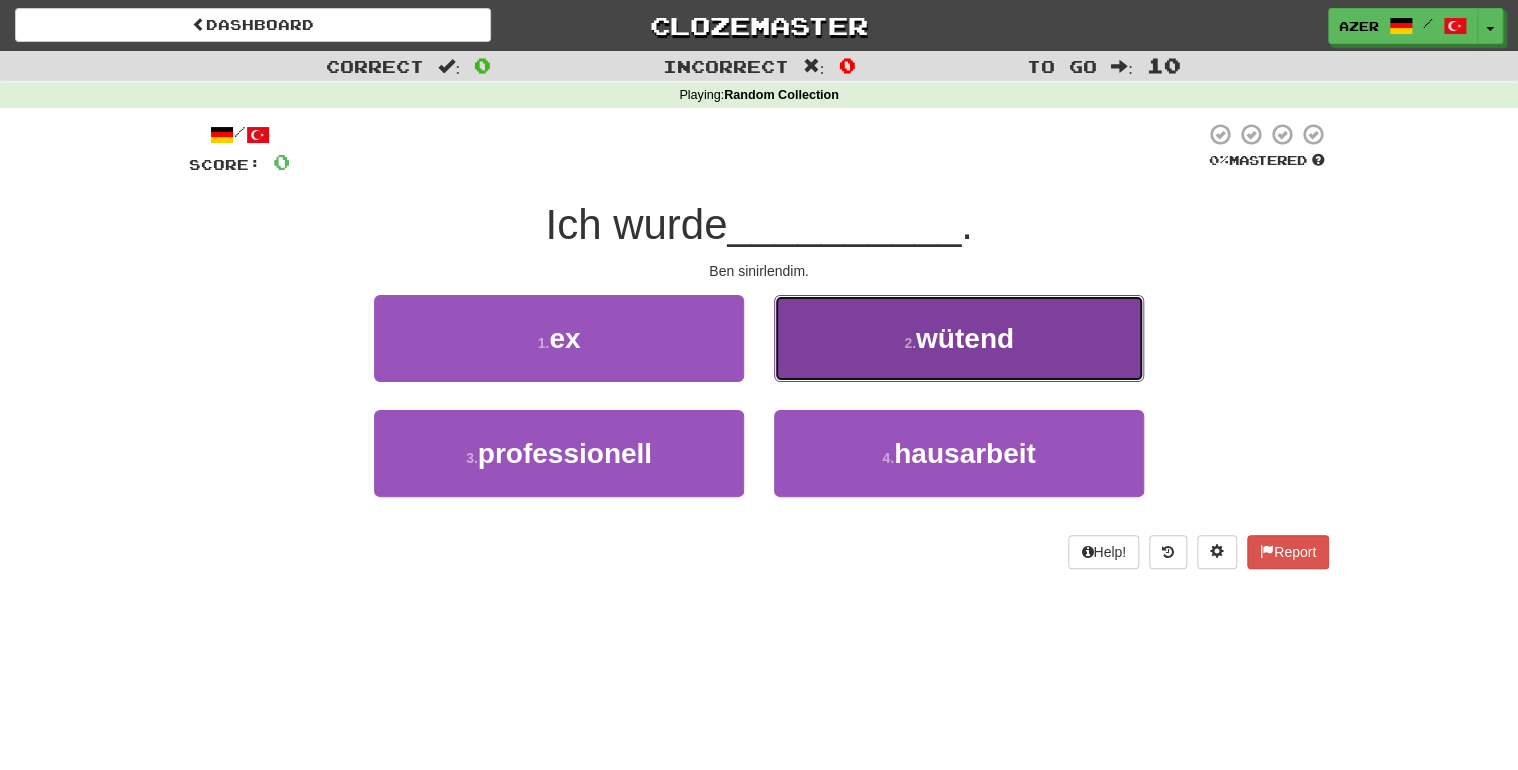 click on "2 .  wütend" at bounding box center [959, 338] 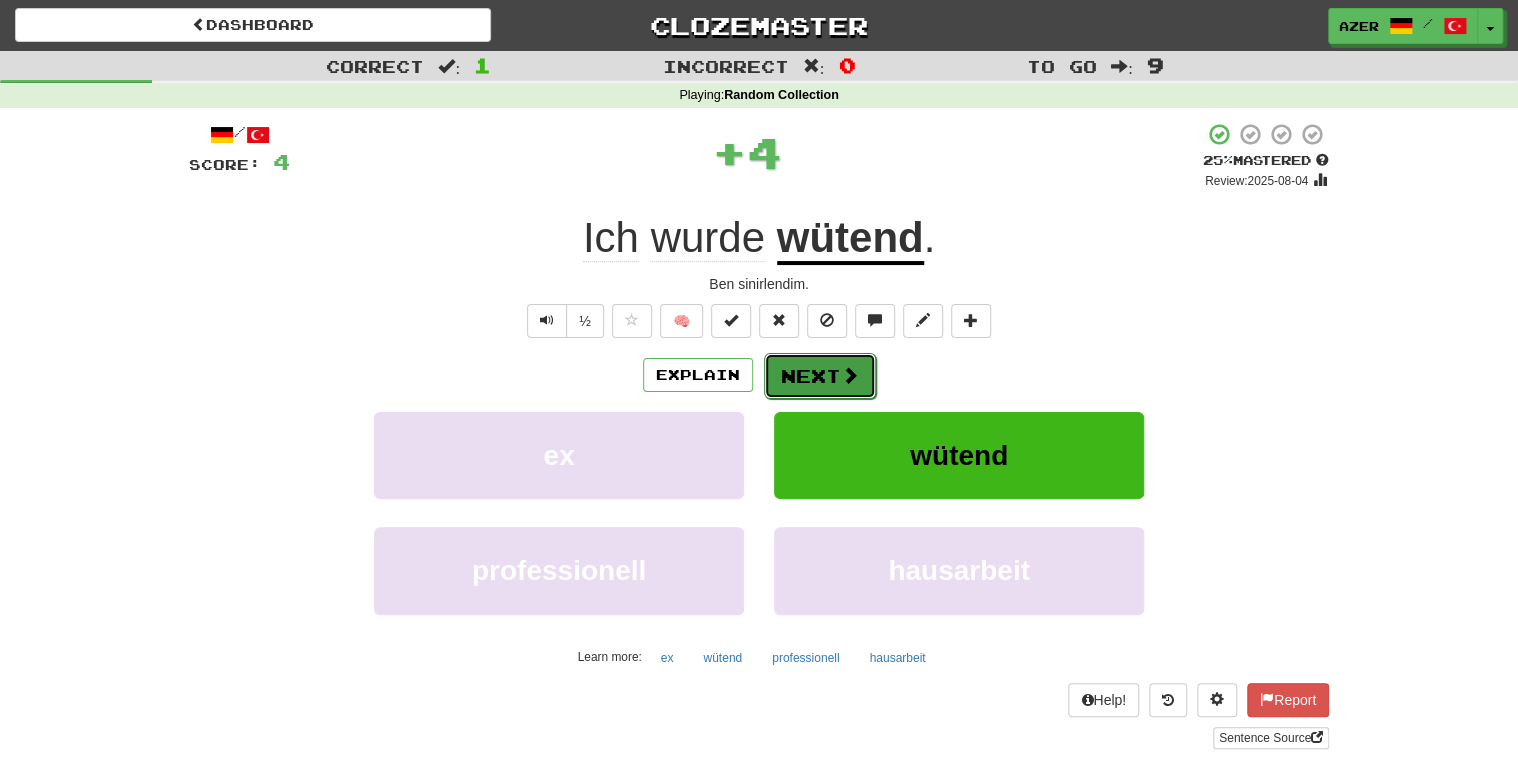 click on "Next" at bounding box center (820, 376) 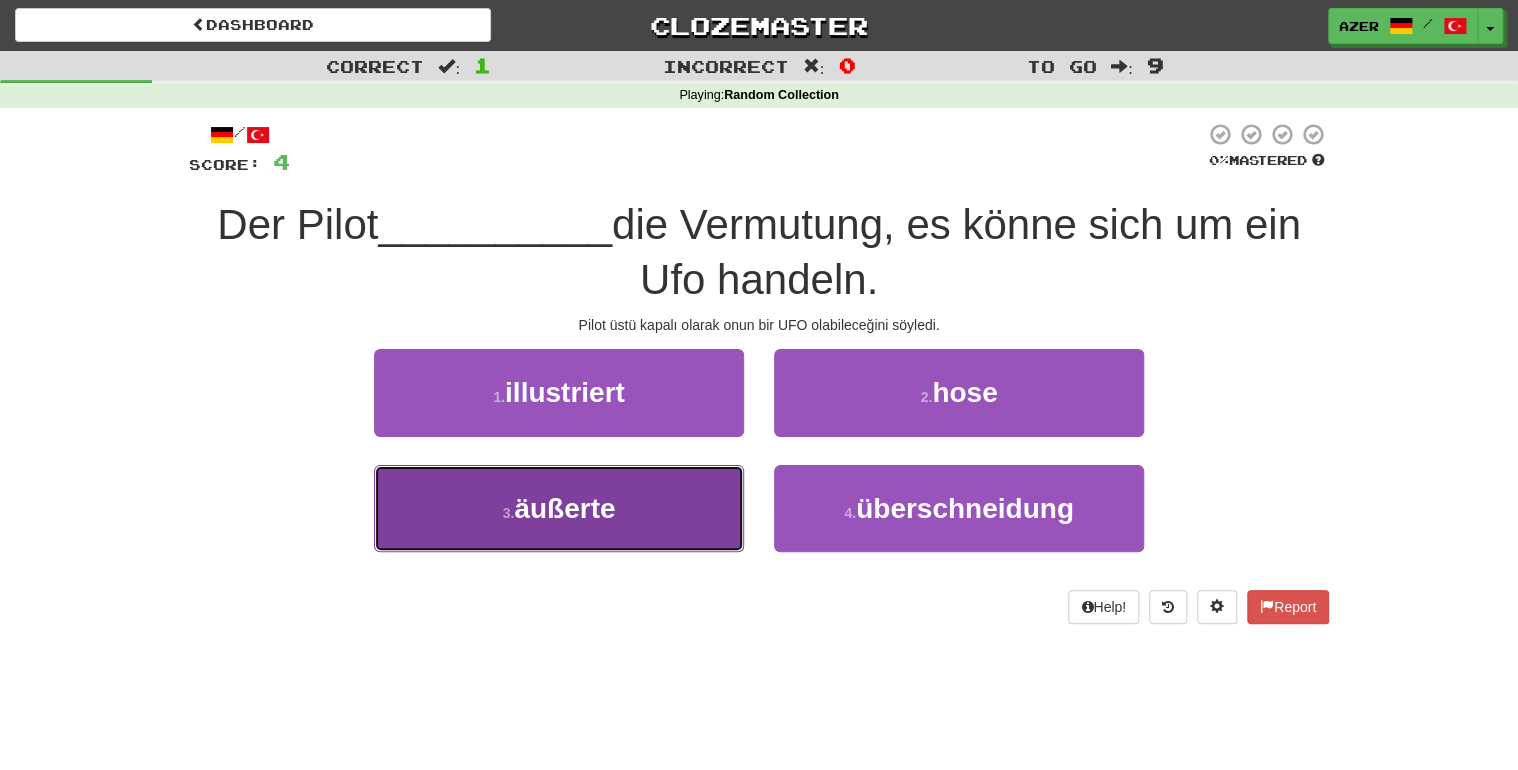 click on "äußerte" at bounding box center (564, 508) 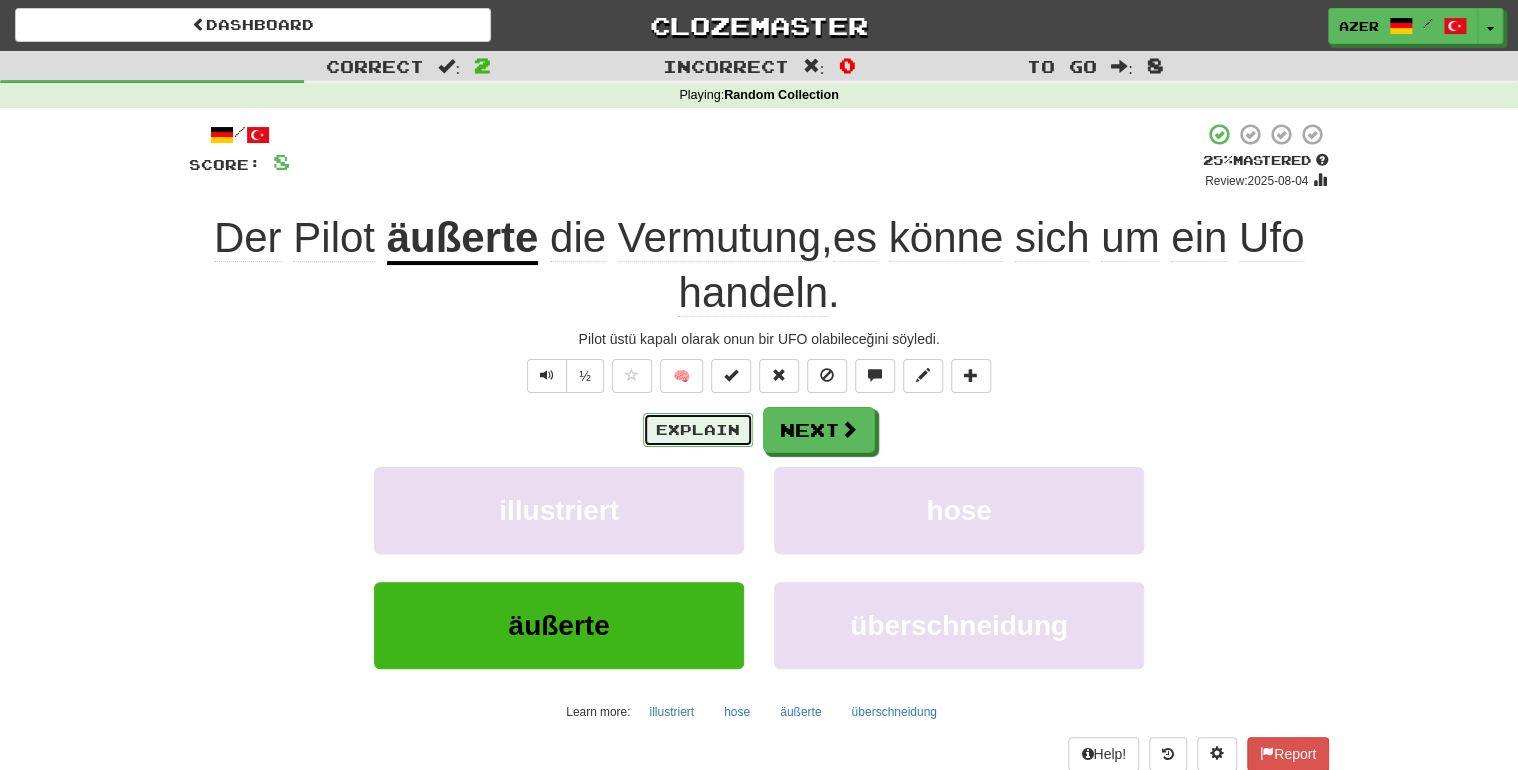 click on "Explain" at bounding box center [698, 430] 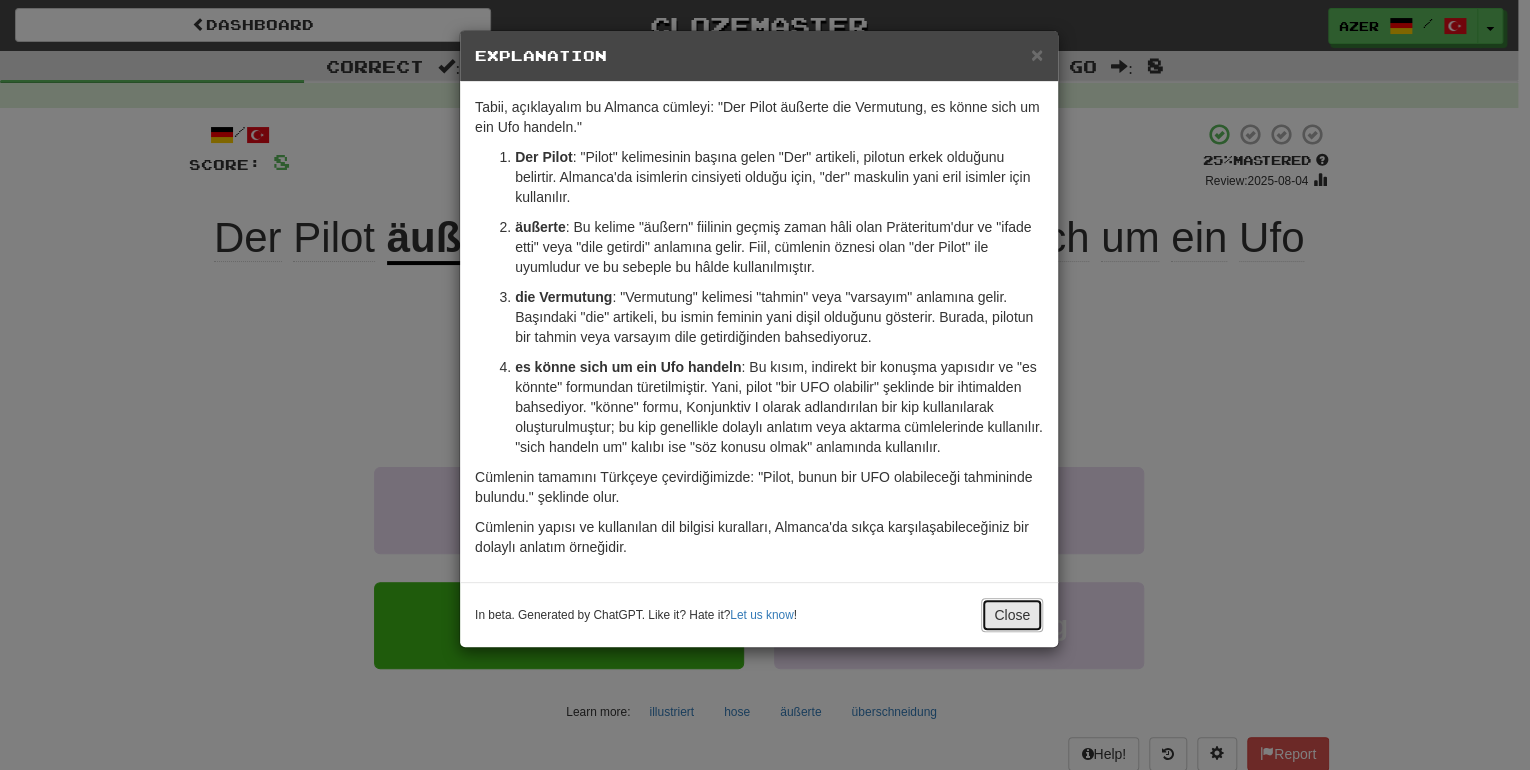 click on "Close" at bounding box center (1012, 615) 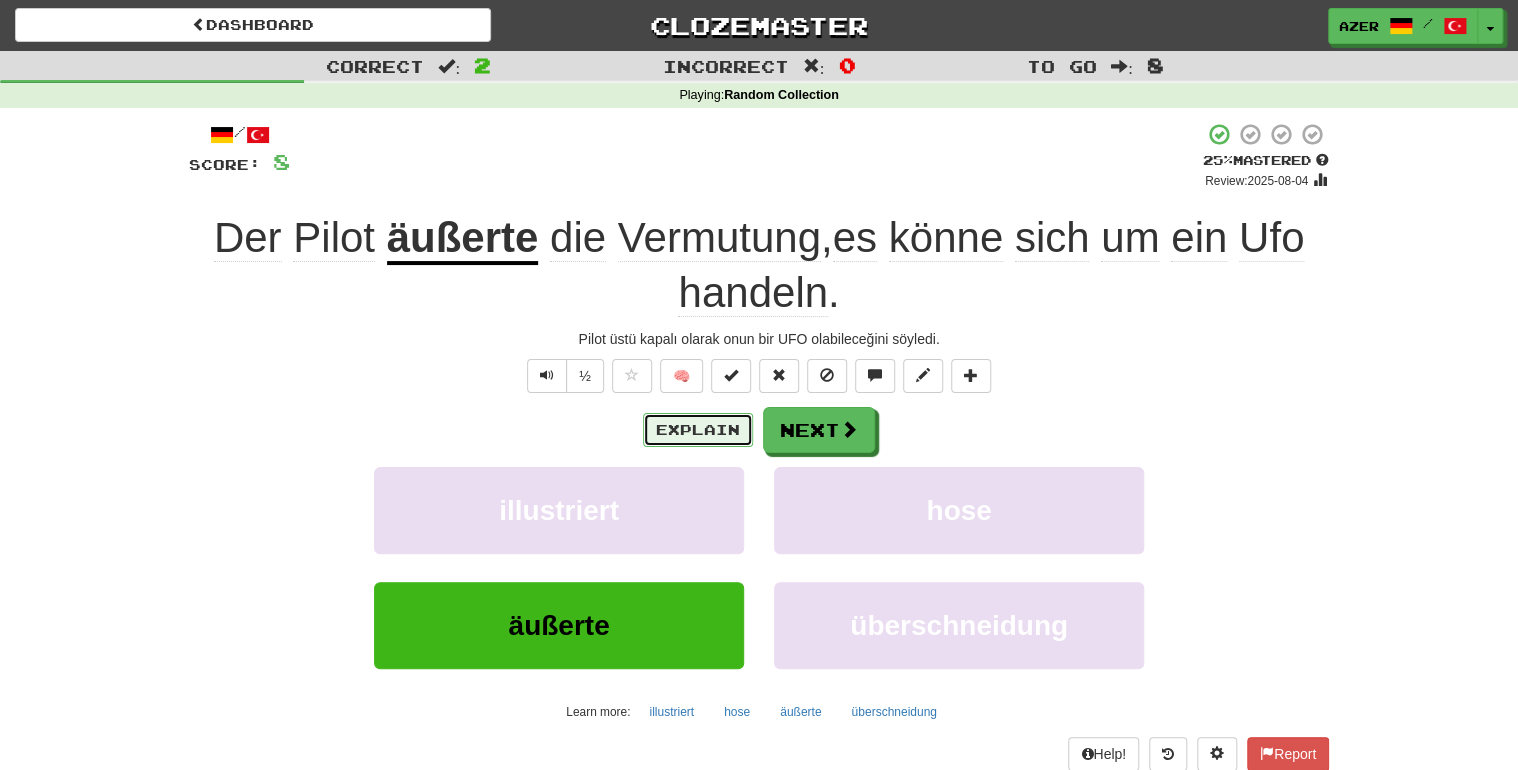 click on "Explain" at bounding box center (698, 430) 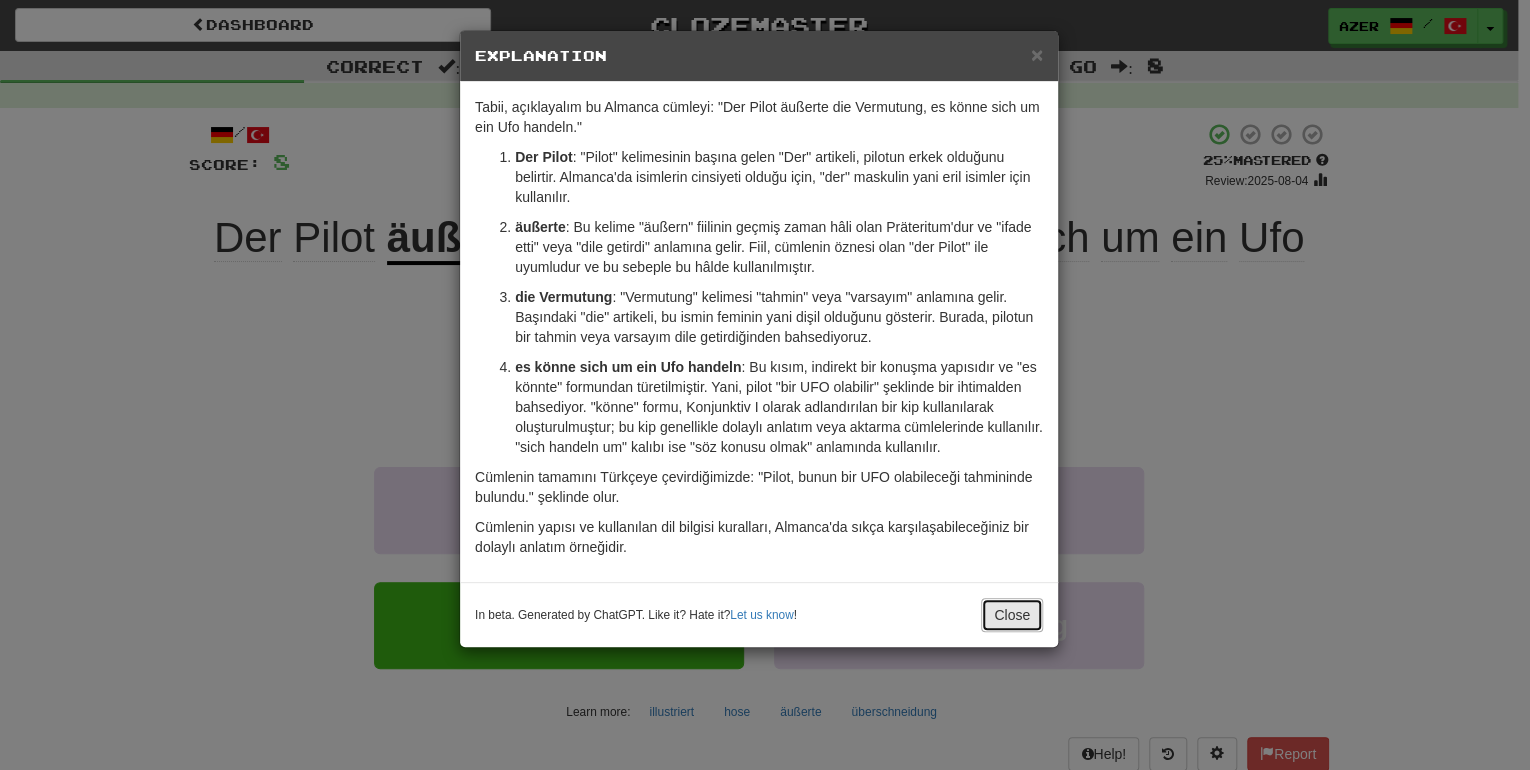 drag, startPoint x: 1000, startPoint y: 604, endPoint x: 1155, endPoint y: 426, distance: 236.02754 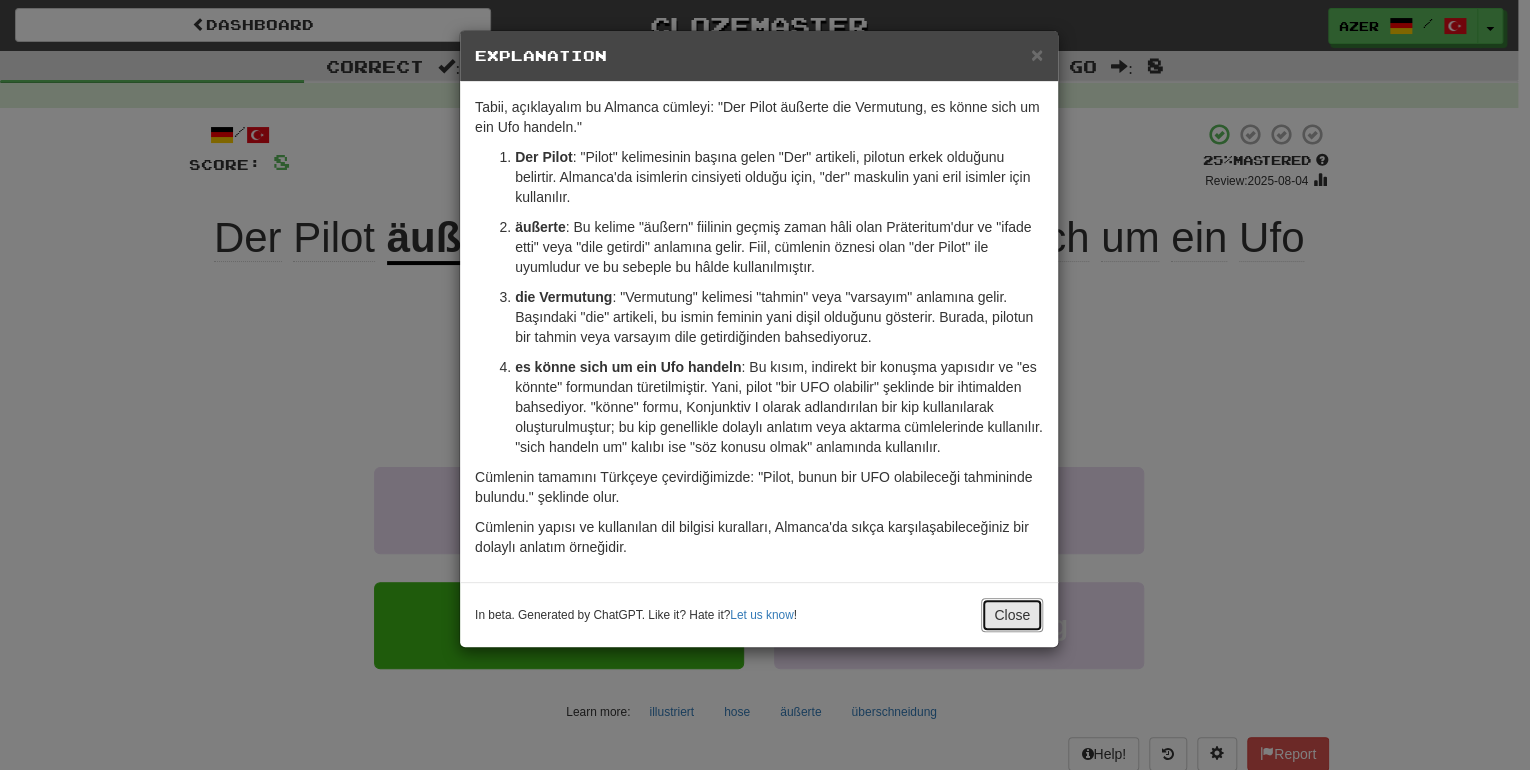 click on "Close" at bounding box center (1012, 615) 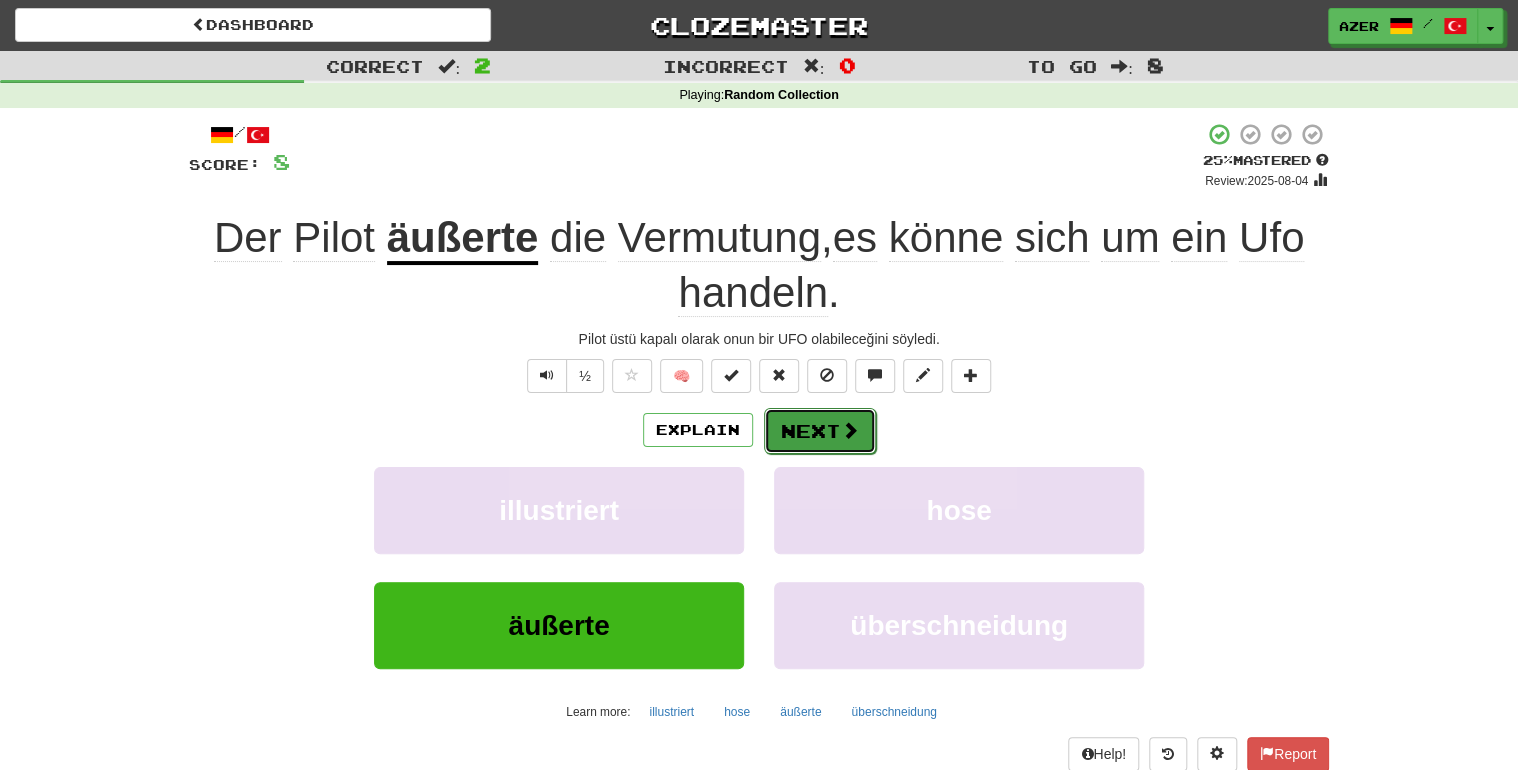 click on "Next" at bounding box center (820, 431) 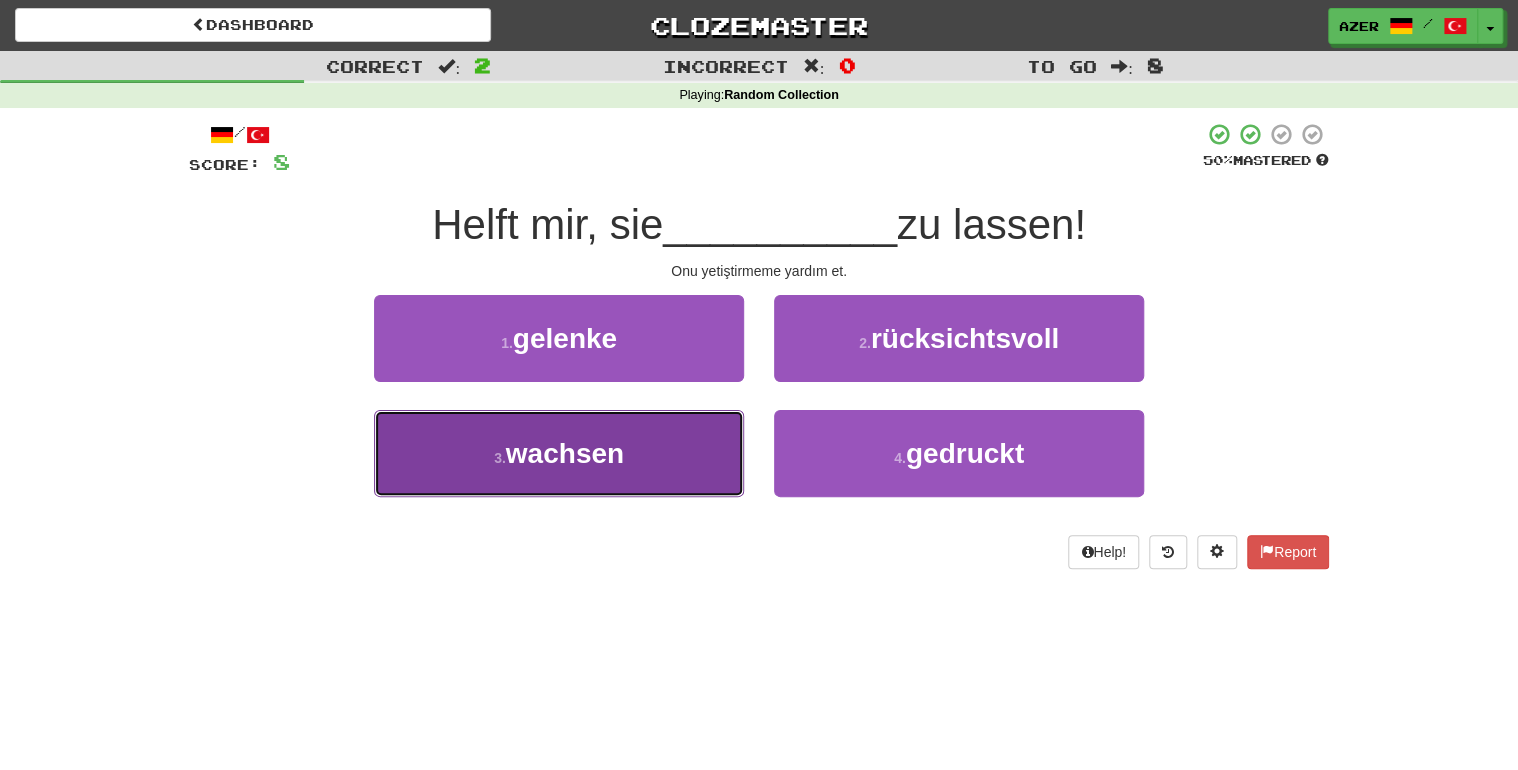 click on "wachsen" at bounding box center [565, 453] 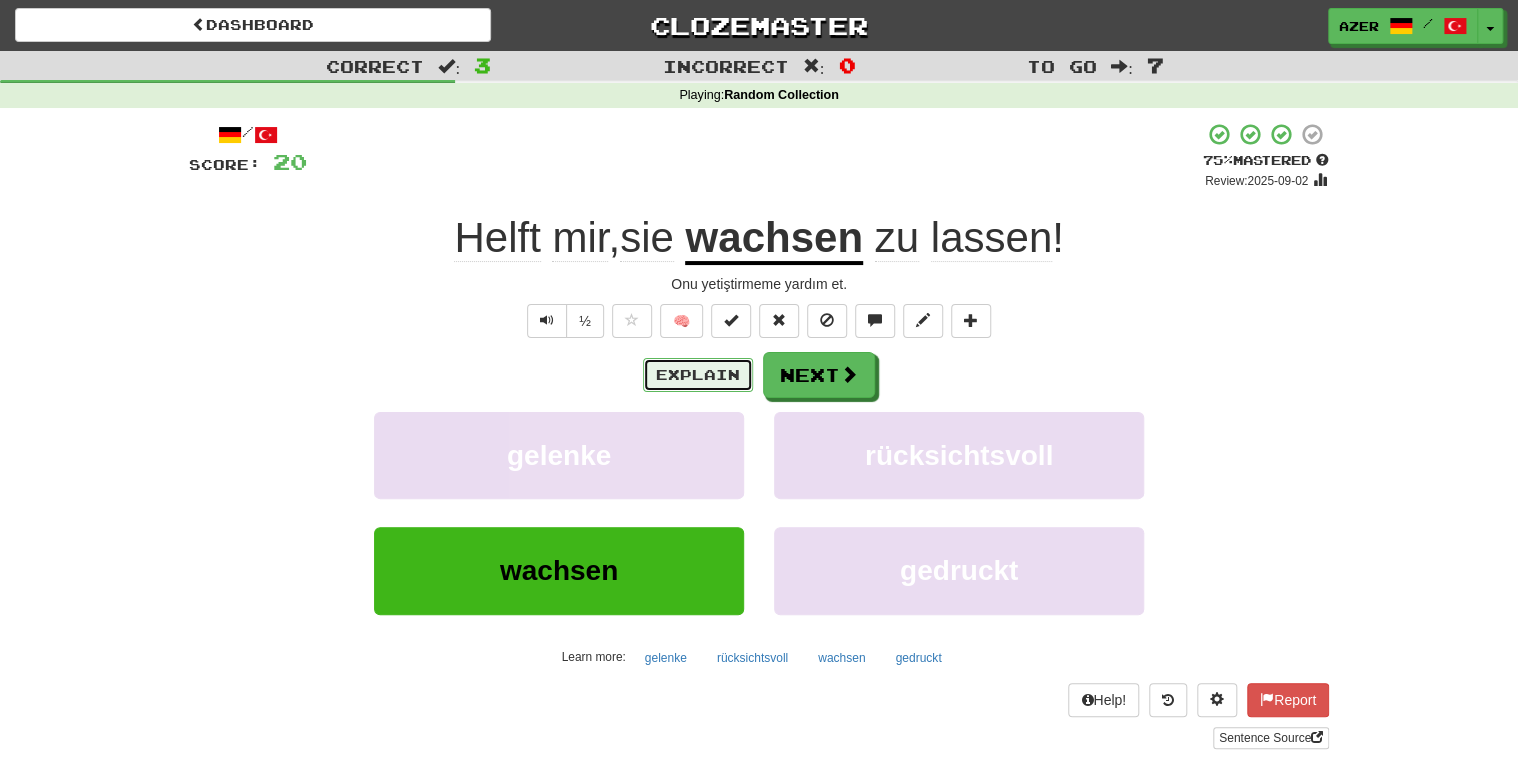 click on "Explain" at bounding box center (698, 375) 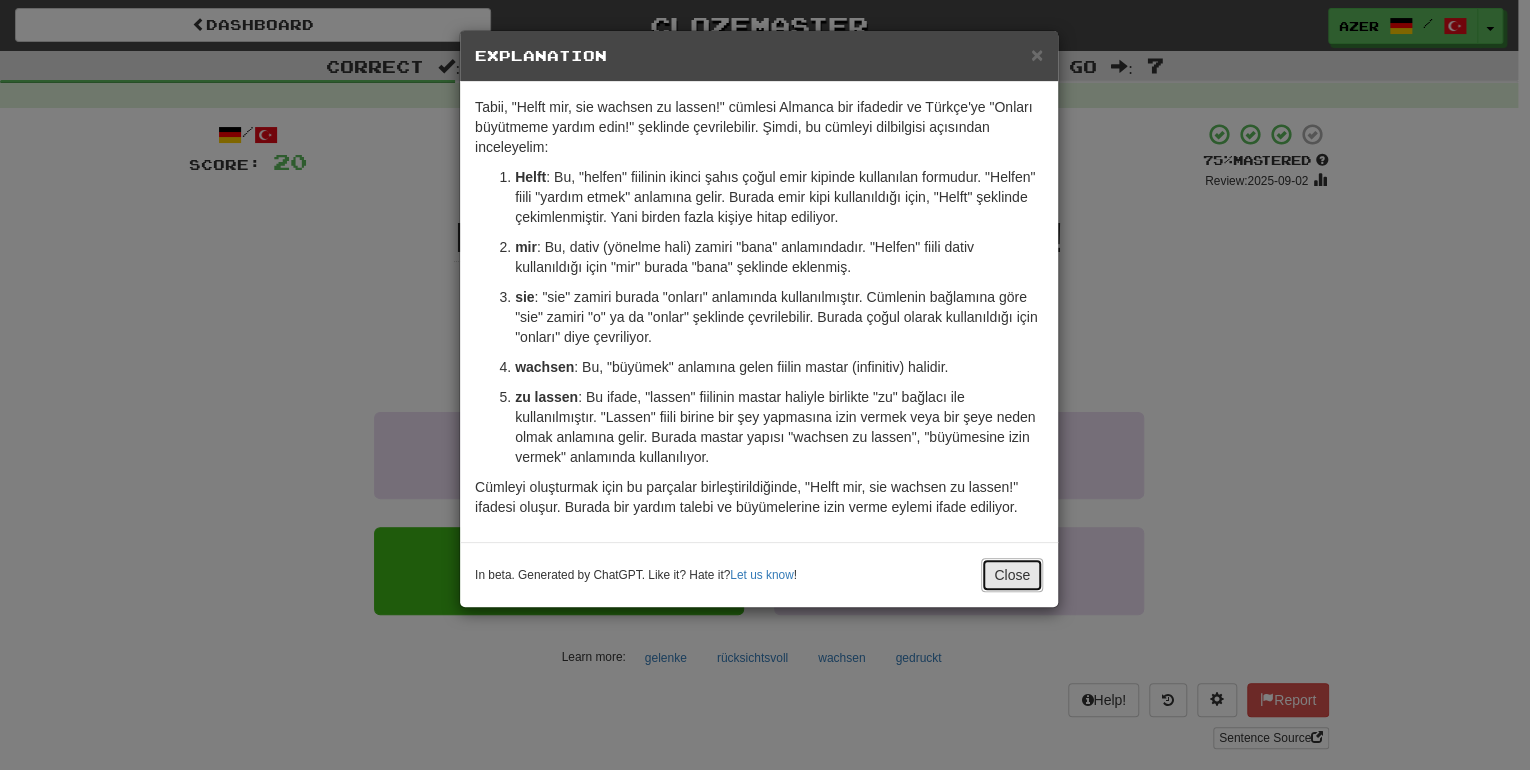 click on "Close" at bounding box center (1012, 575) 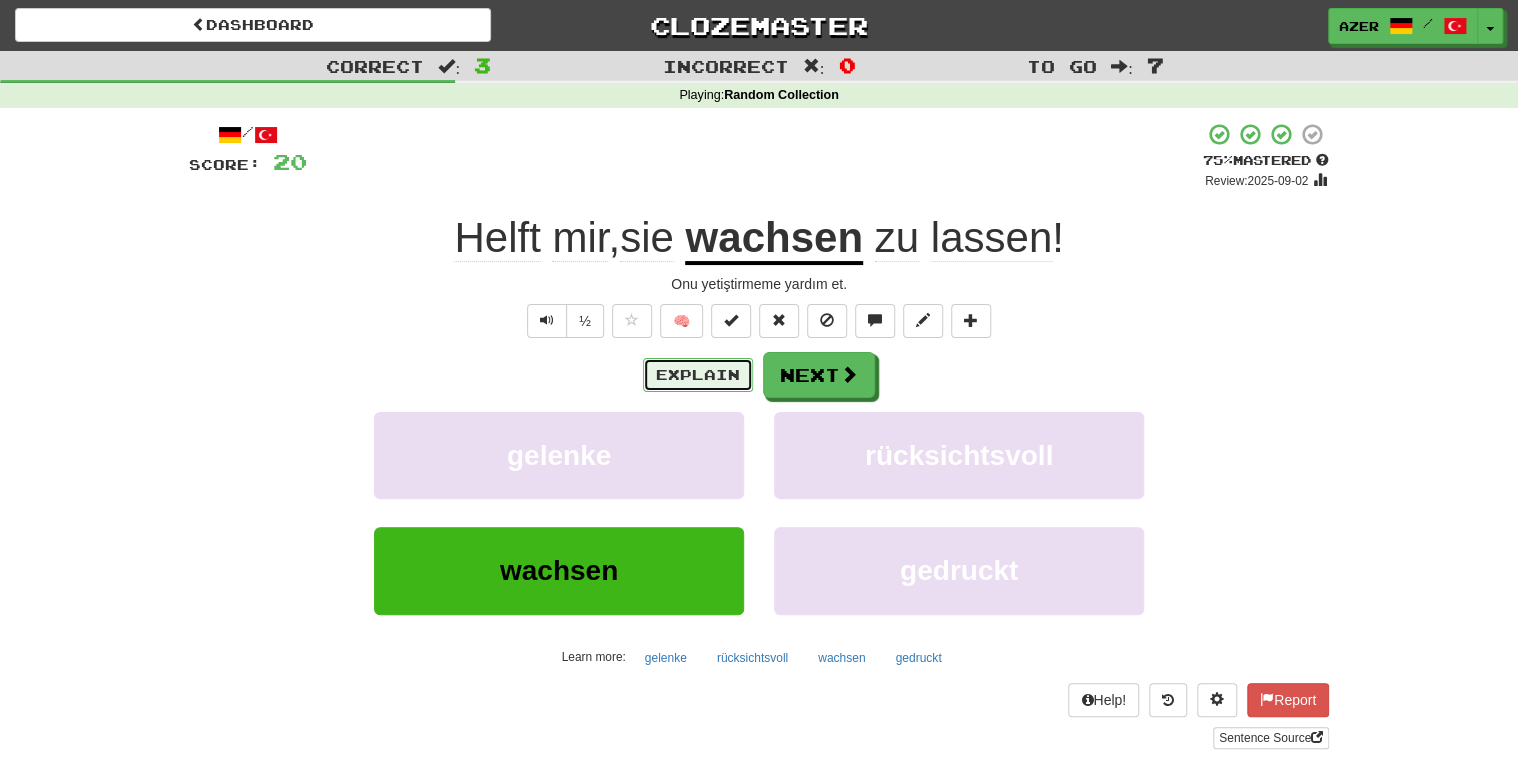 click on "Explain" at bounding box center [698, 375] 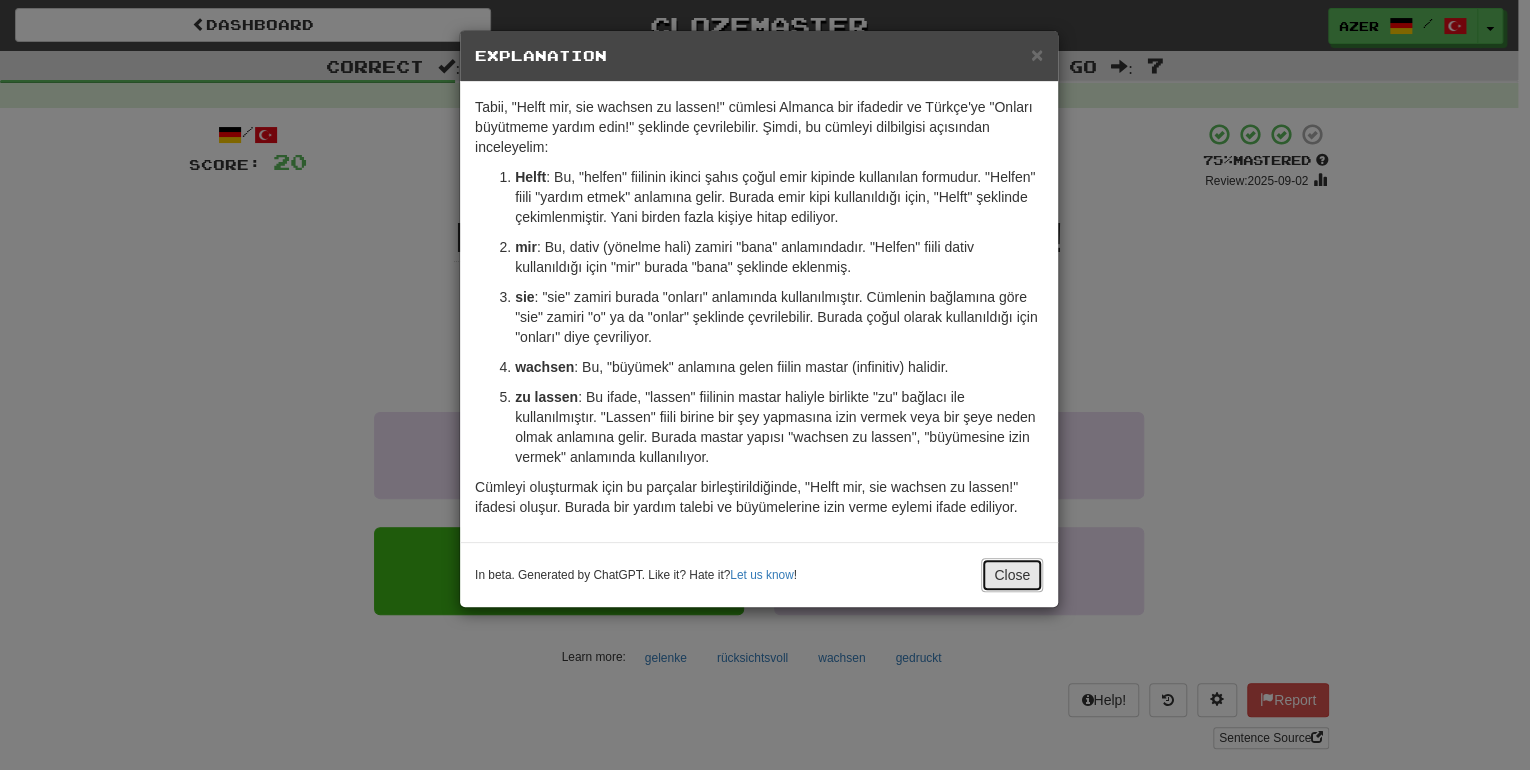 click on "Close" at bounding box center (1012, 575) 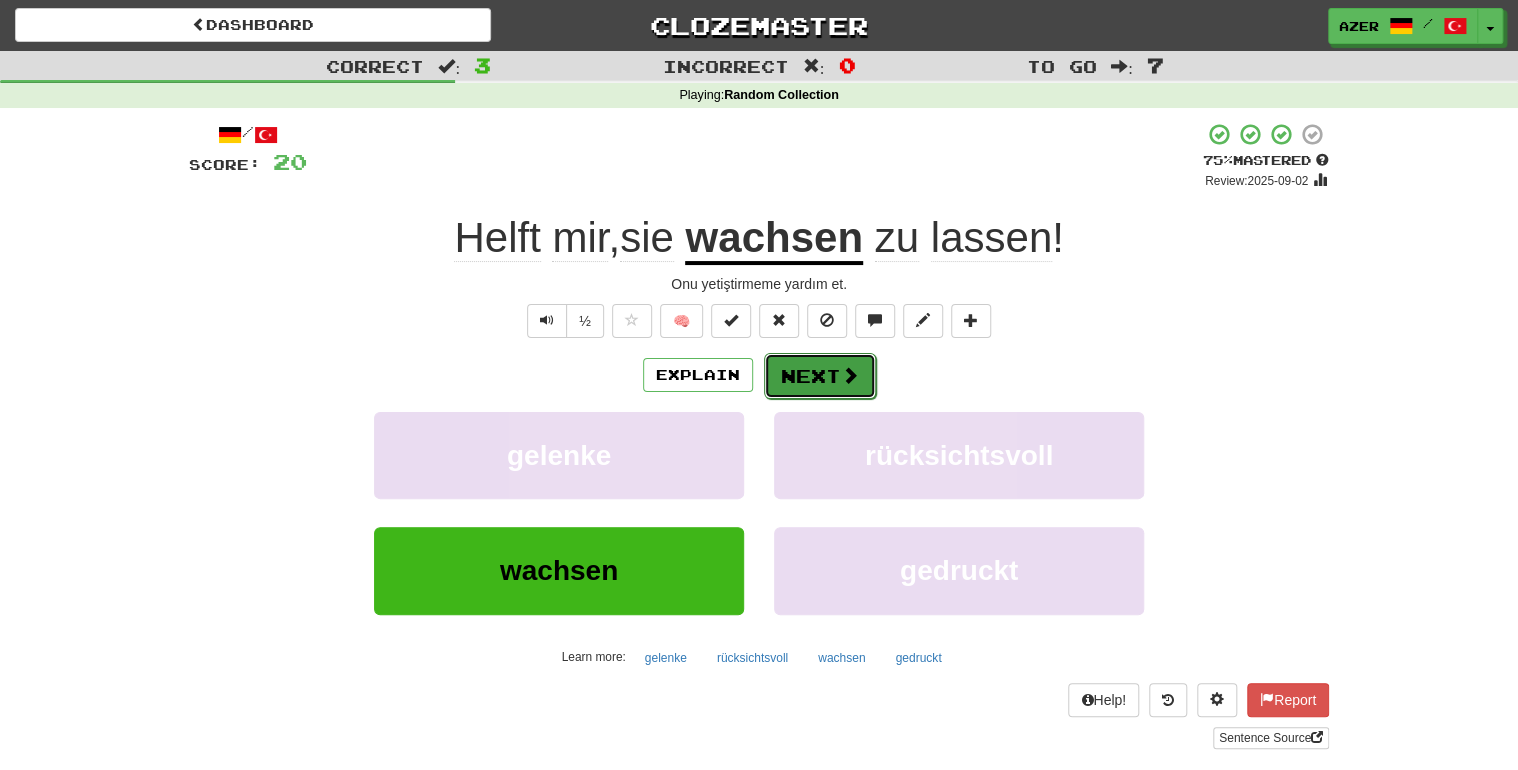 click on "Next" at bounding box center [820, 376] 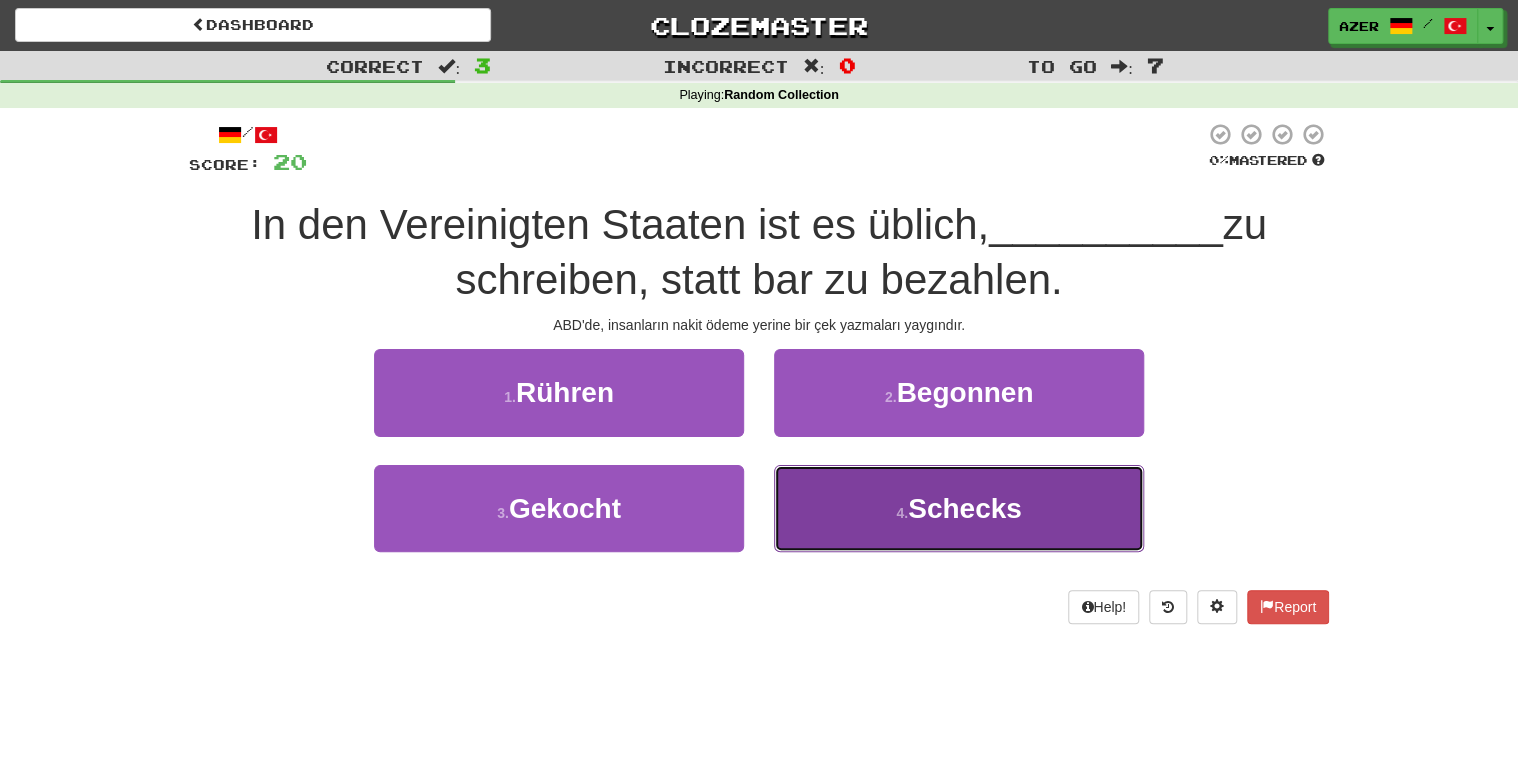 click on "Schecks" at bounding box center [965, 508] 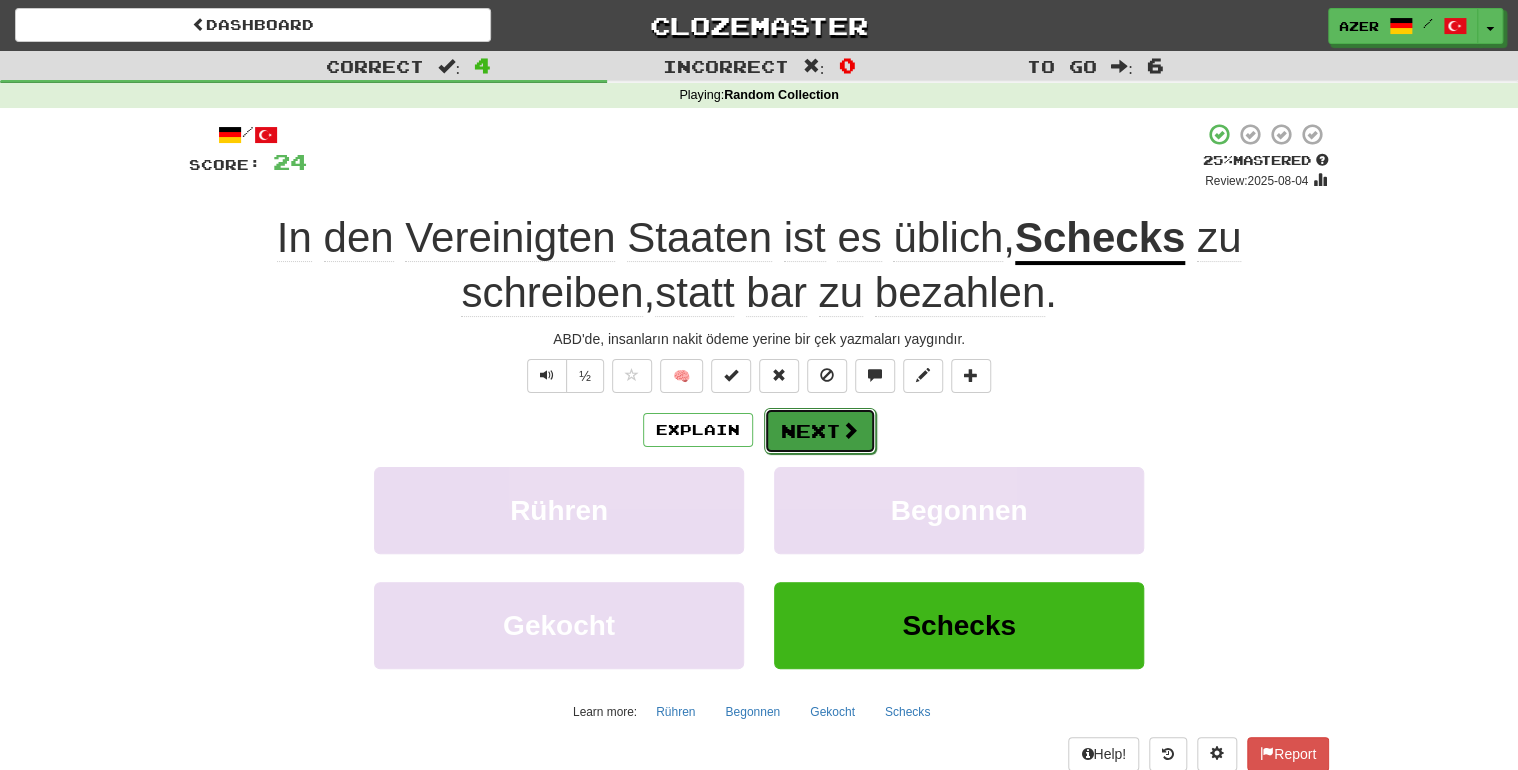 click on "Next" at bounding box center (820, 431) 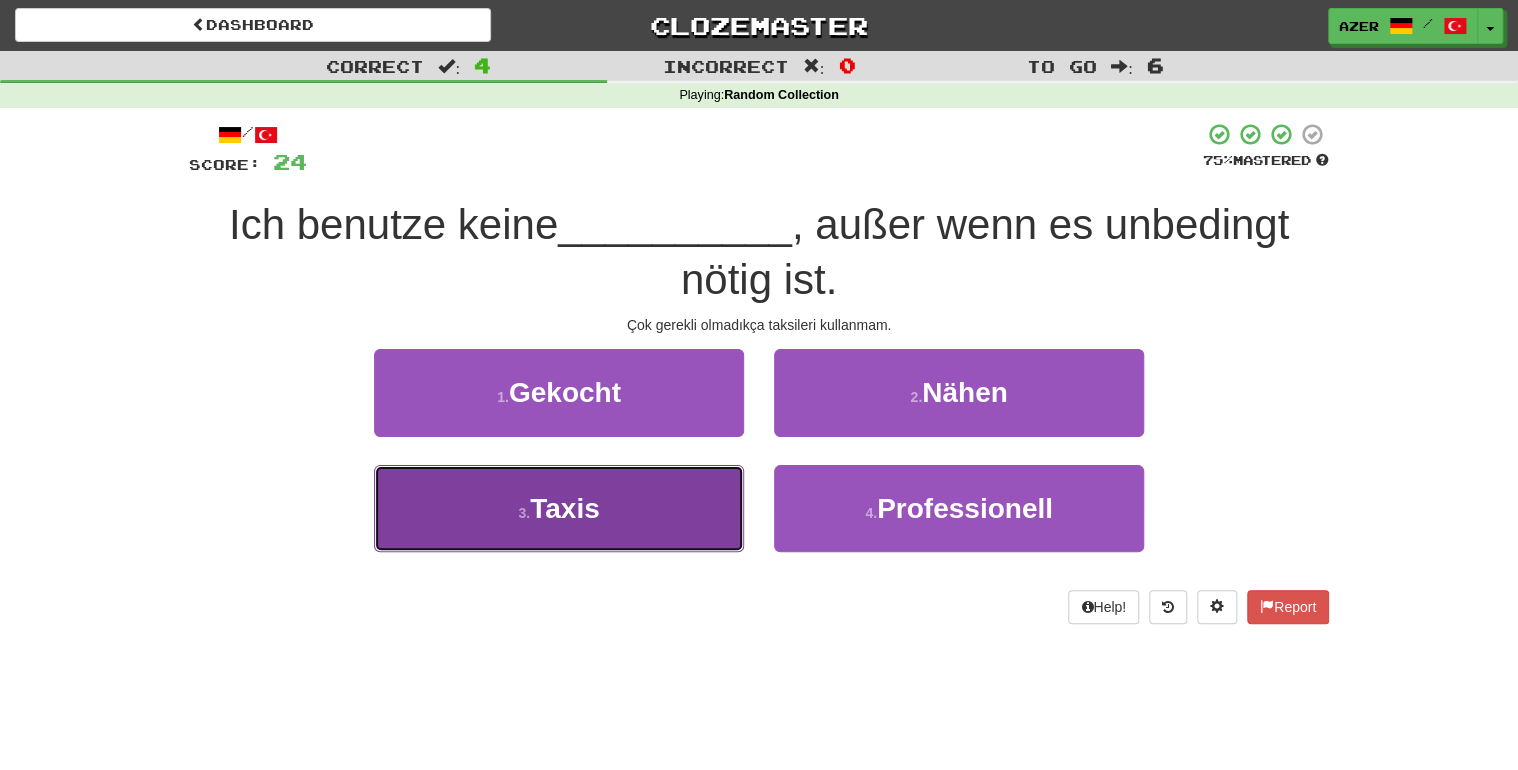 click on "3 . Taxis" at bounding box center [559, 508] 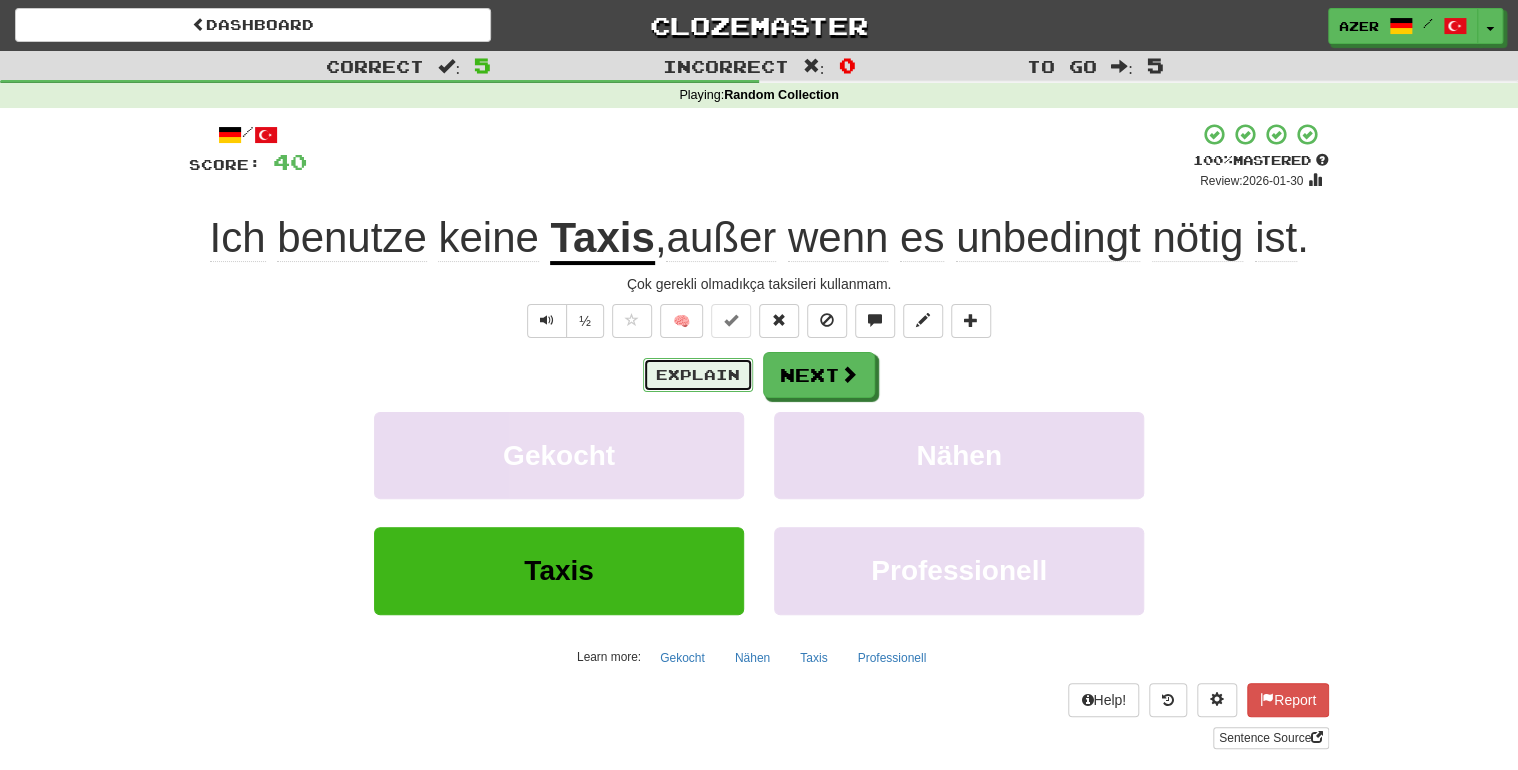 click on "Explain" at bounding box center (698, 375) 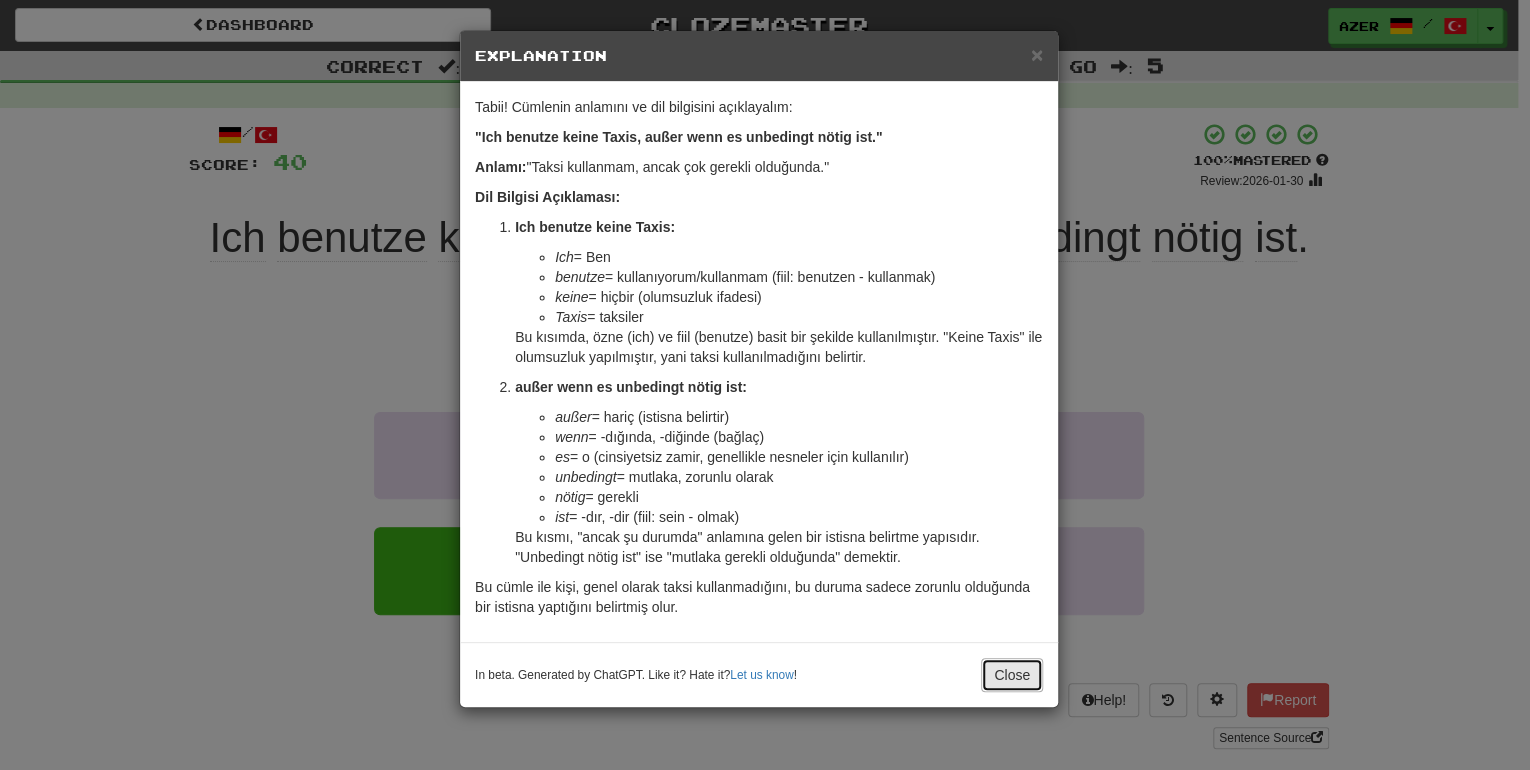 drag, startPoint x: 997, startPoint y: 674, endPoint x: 1028, endPoint y: 416, distance: 259.85574 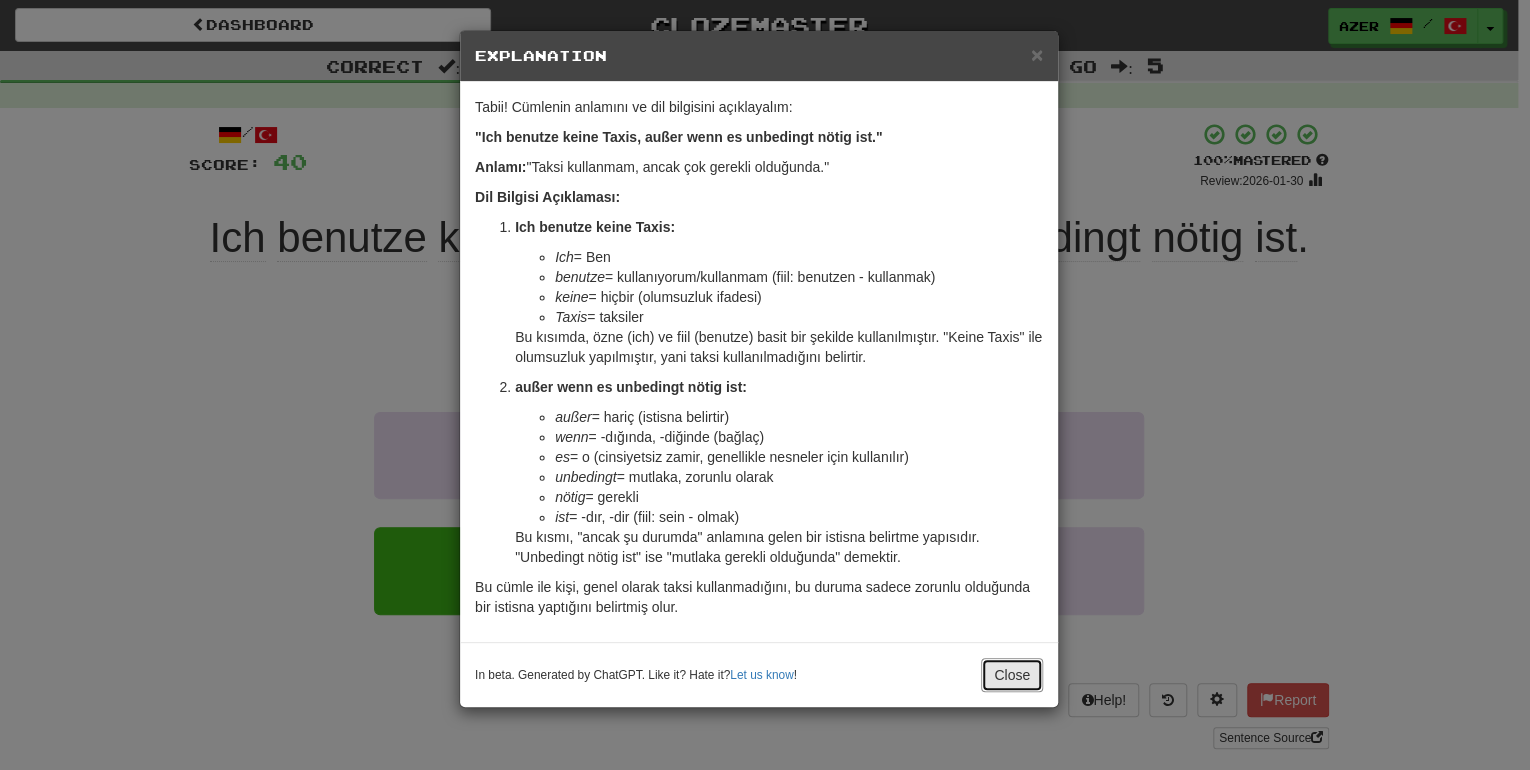 click on "Close" at bounding box center (1012, 675) 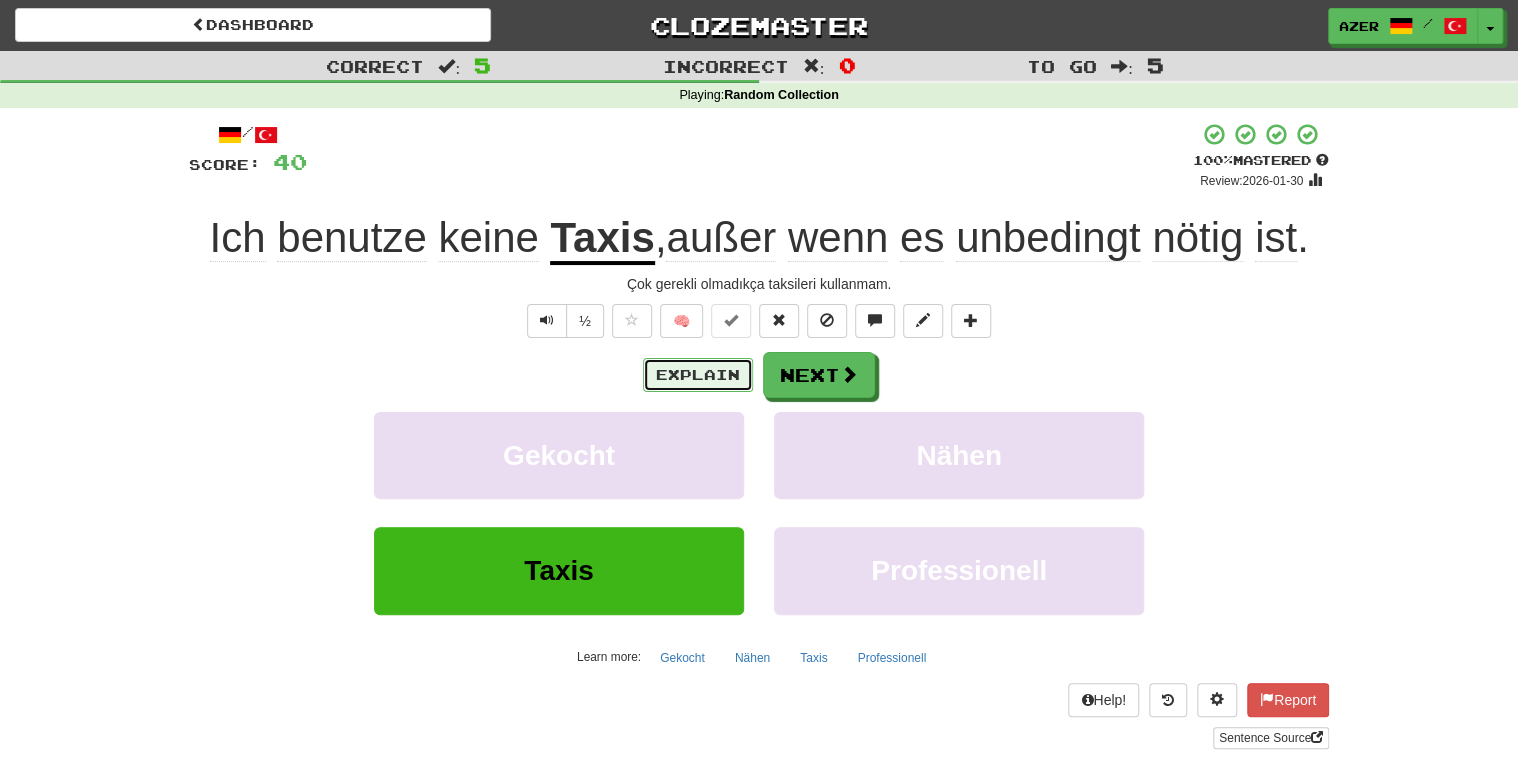 click on "Explain" at bounding box center [698, 375] 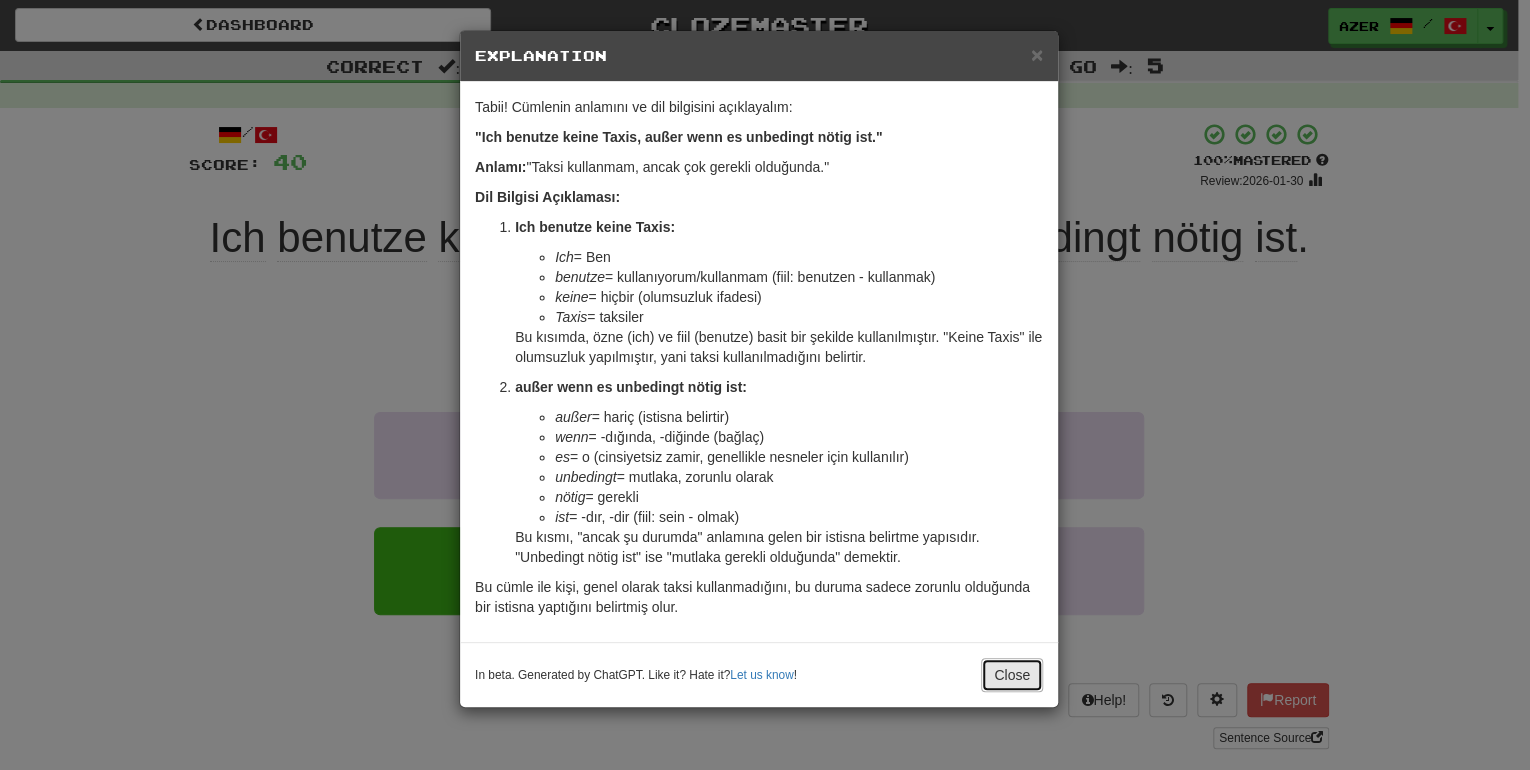 click on "Close" at bounding box center (1012, 675) 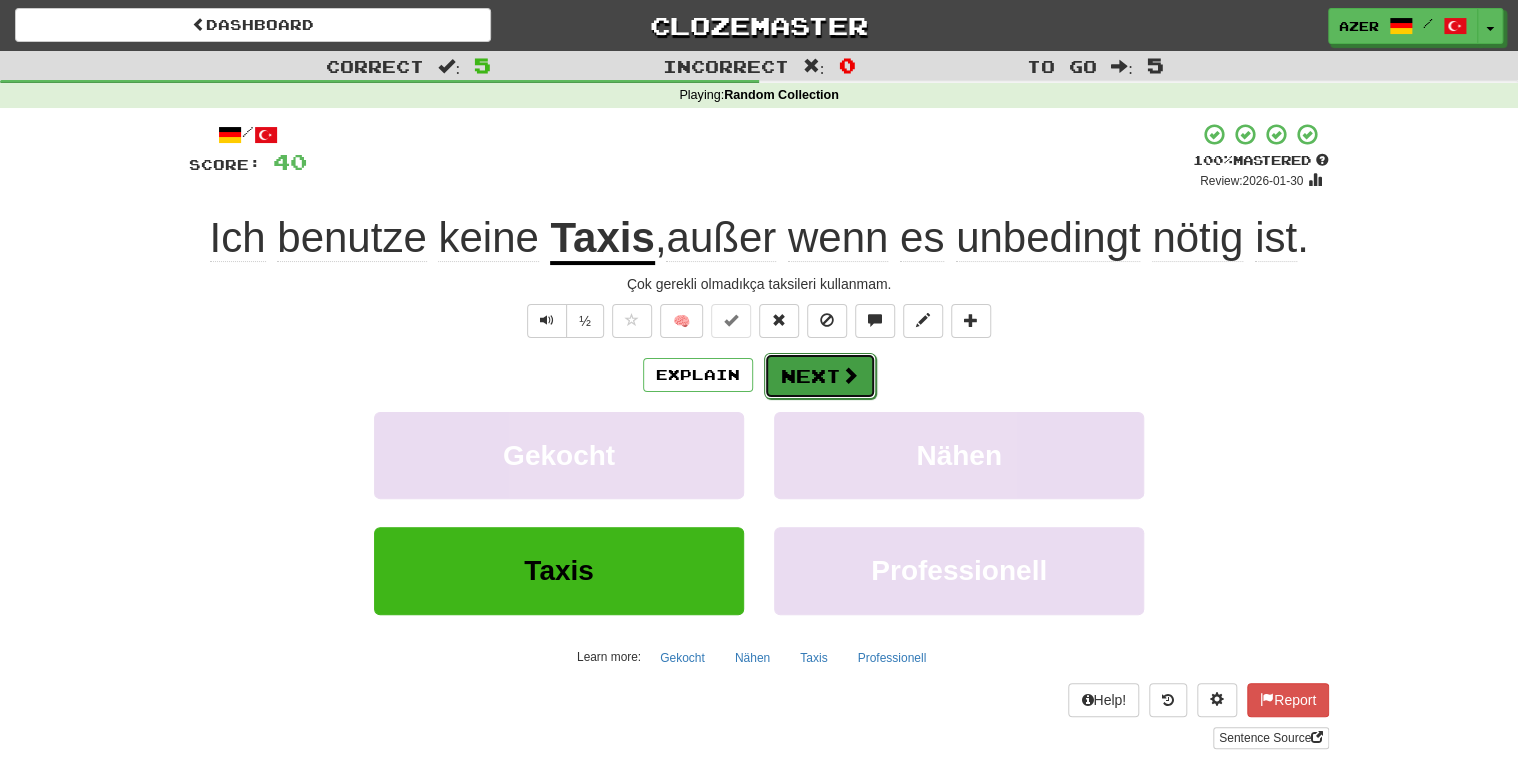 click on "Next" at bounding box center (820, 376) 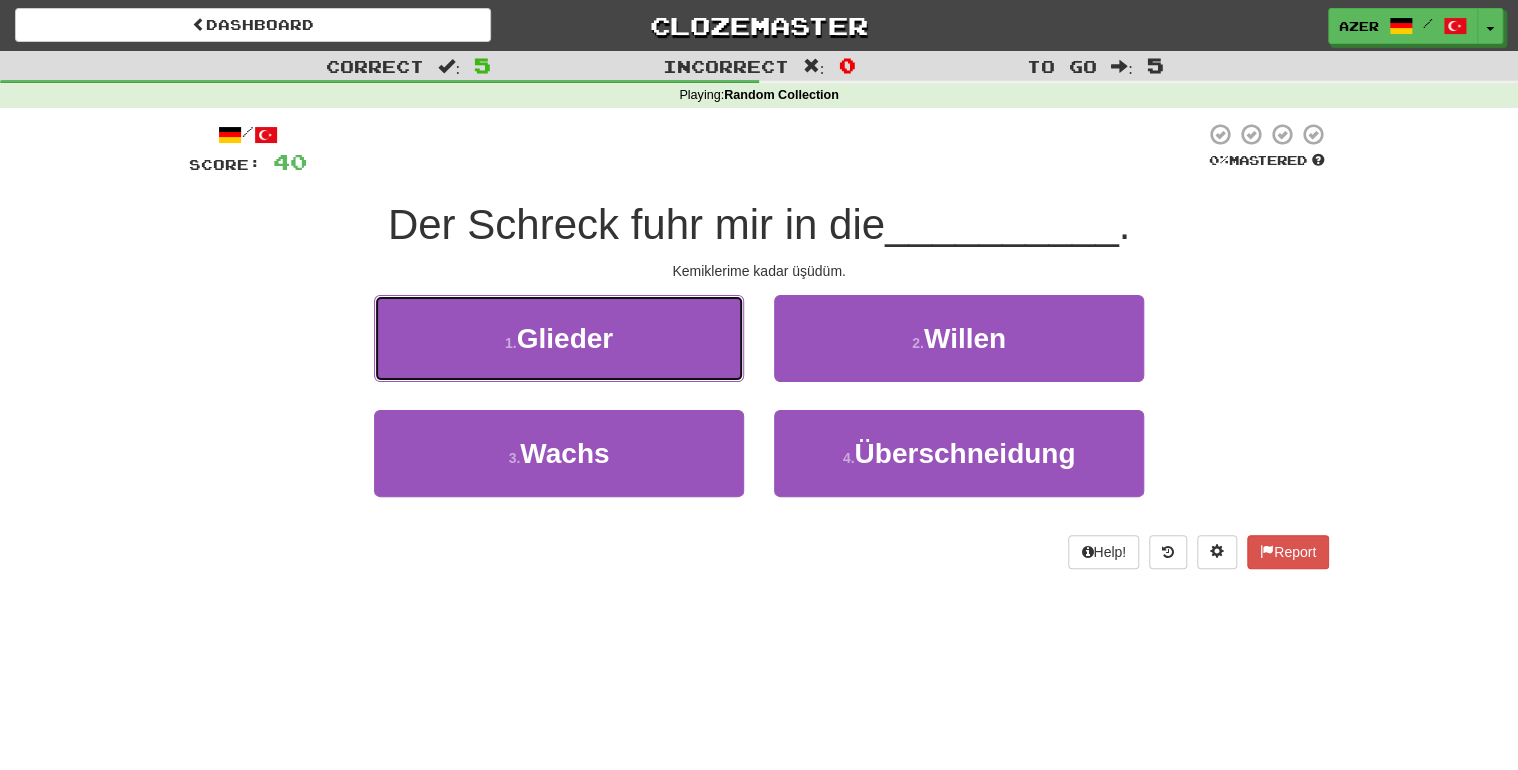 click on "Glieder" at bounding box center [565, 338] 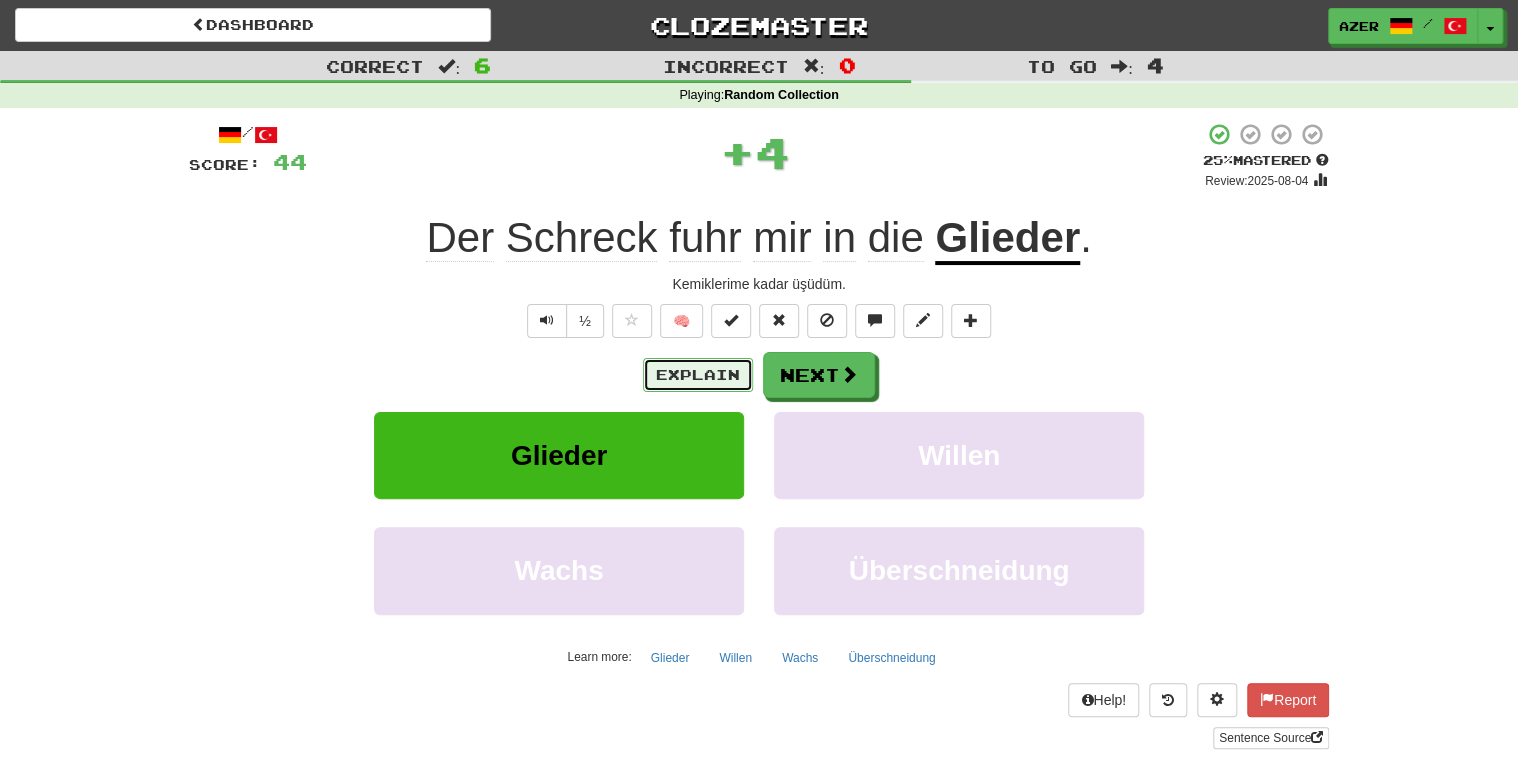 click on "Explain" at bounding box center (698, 375) 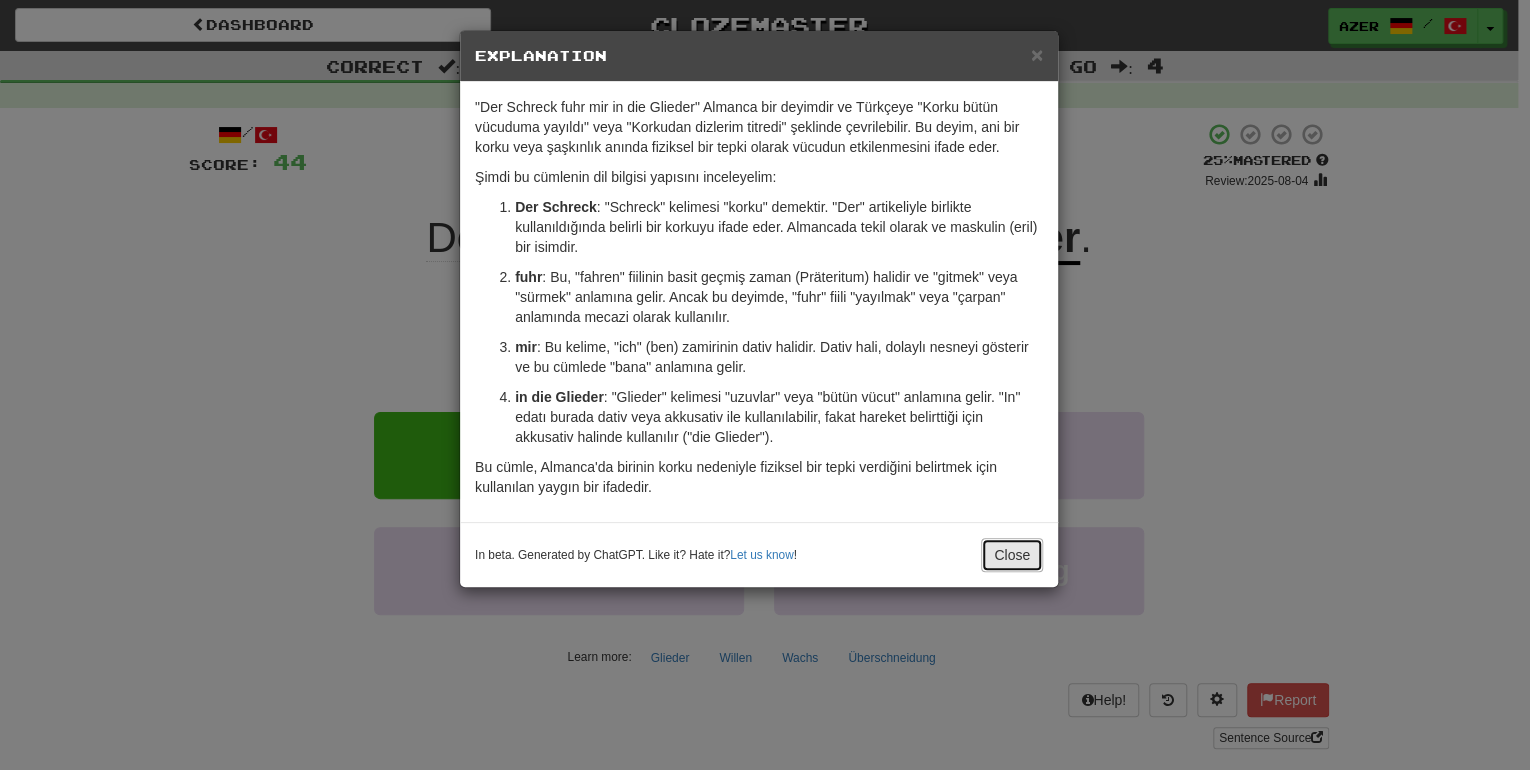 click on "Close" at bounding box center (1012, 555) 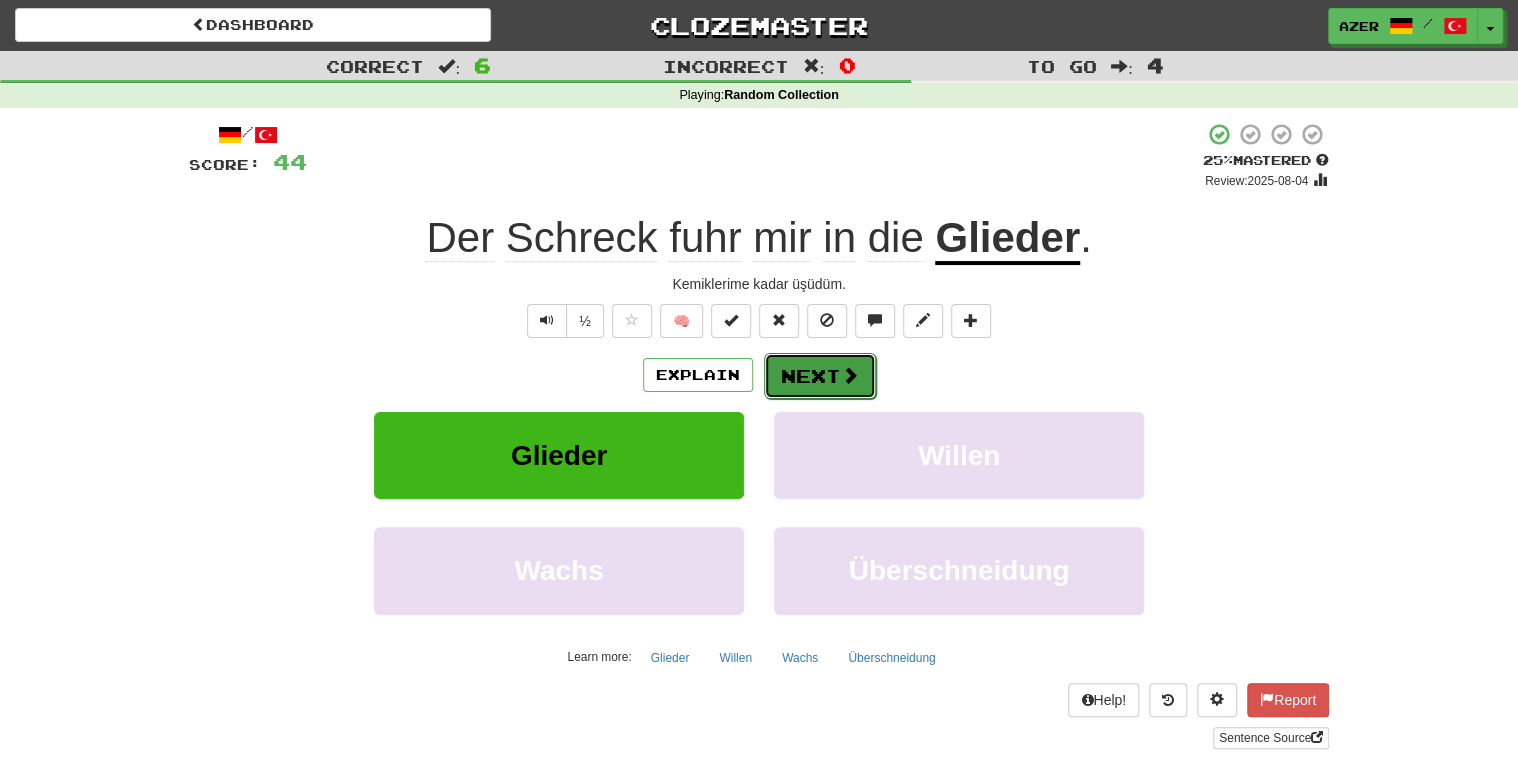 click on "Next" at bounding box center [820, 376] 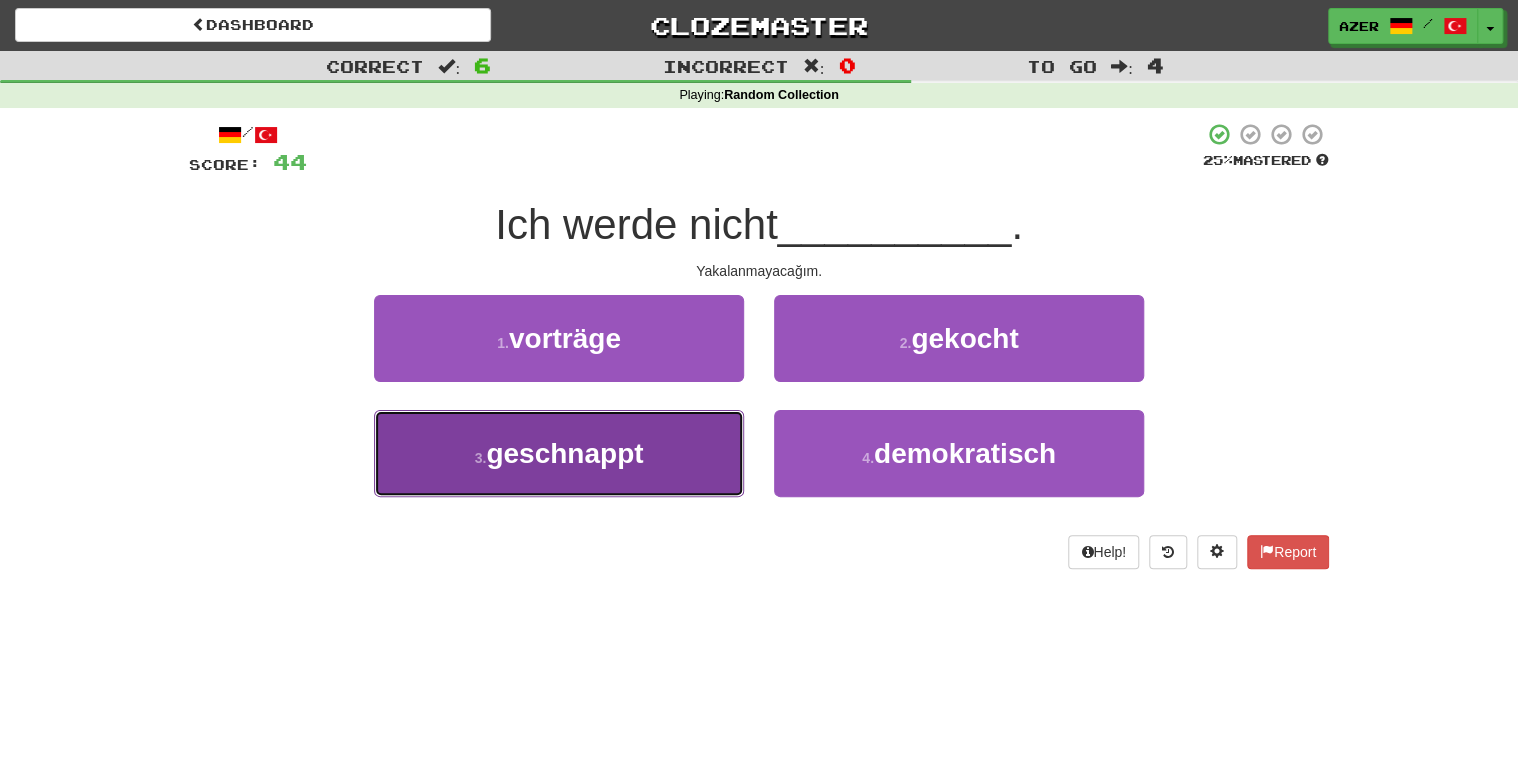 click on "geschnappt" at bounding box center [564, 453] 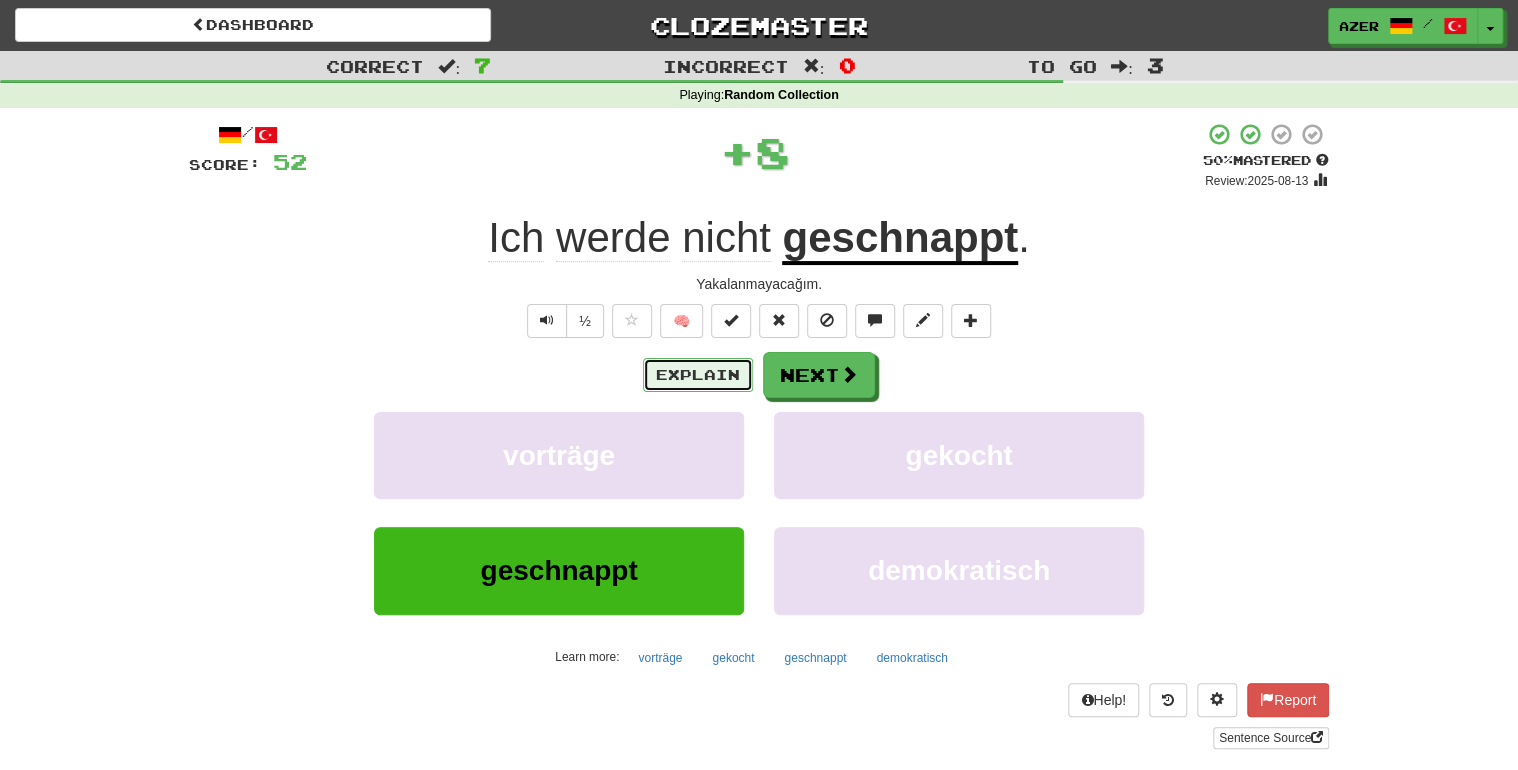 click on "Explain" at bounding box center (698, 375) 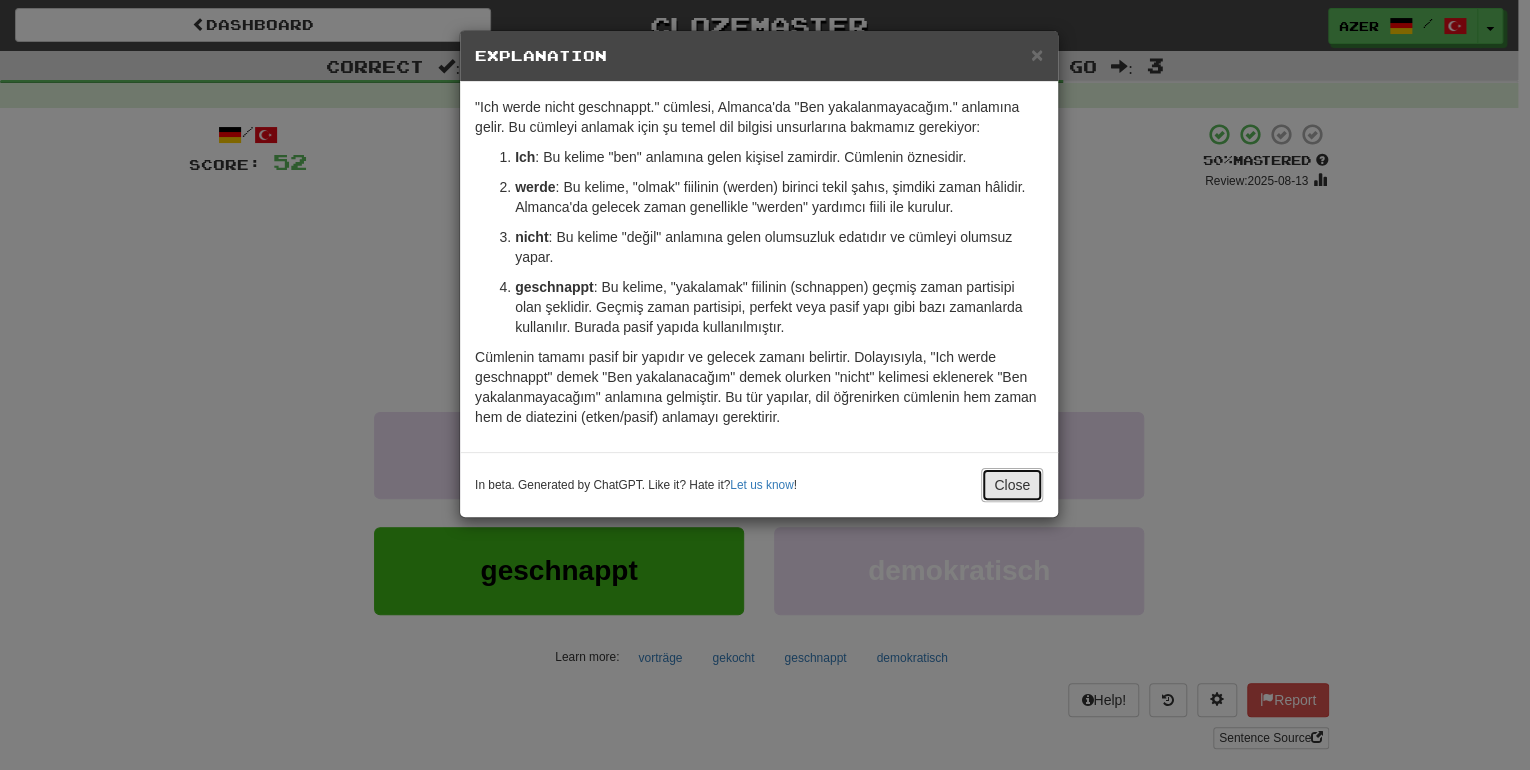 click on "Close" at bounding box center [1012, 485] 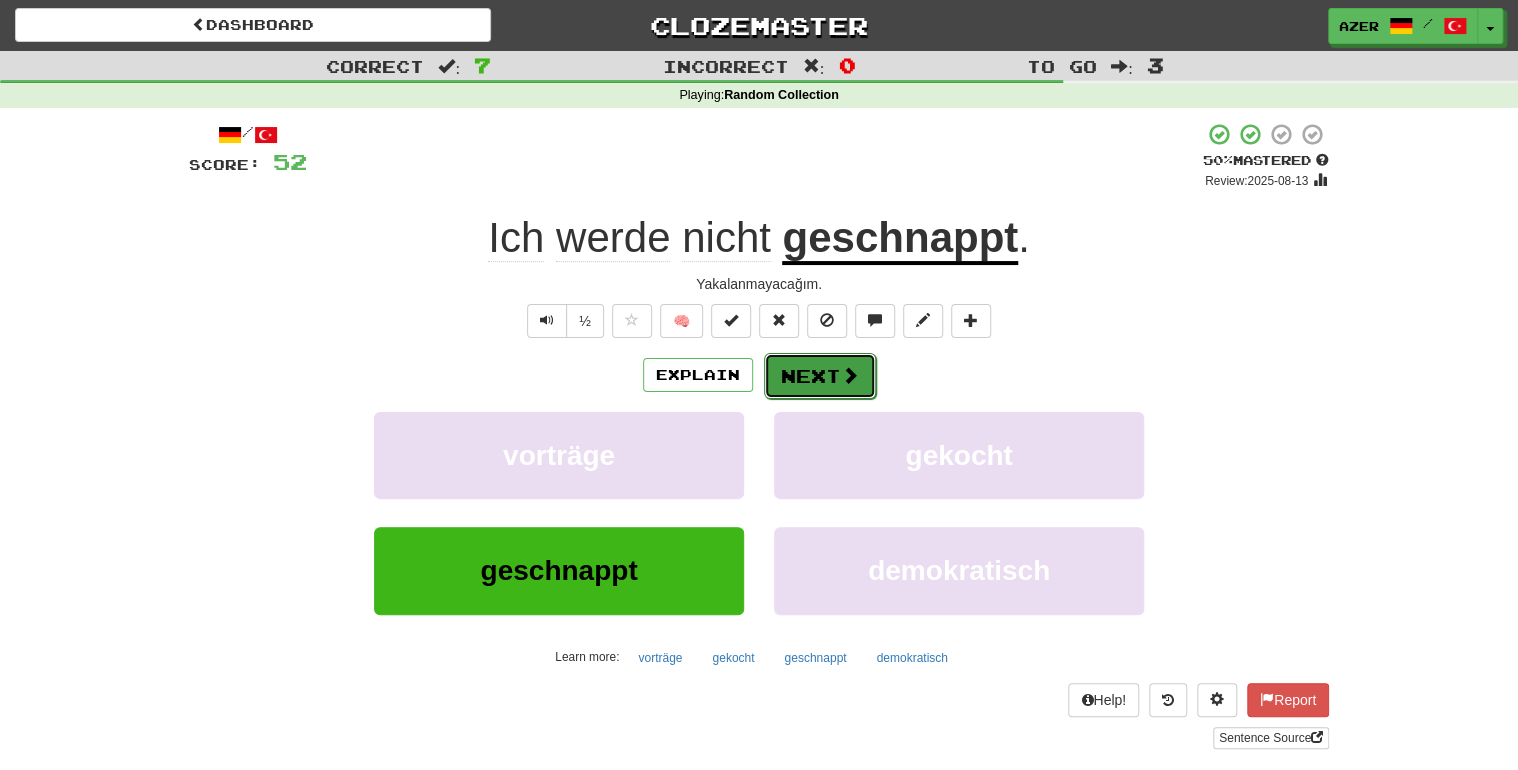 click on "Next" at bounding box center (820, 376) 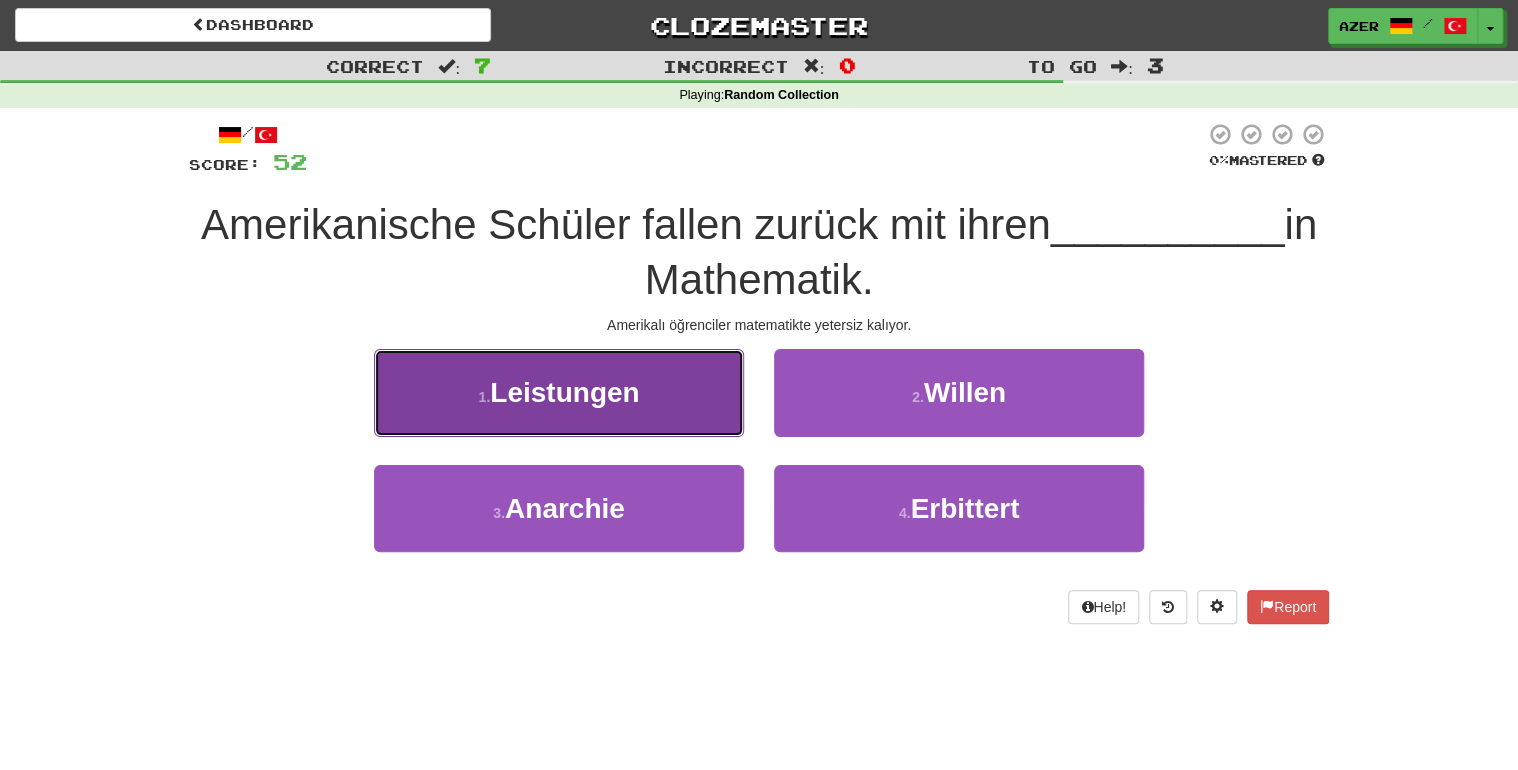 click on "Leistungen" at bounding box center [564, 392] 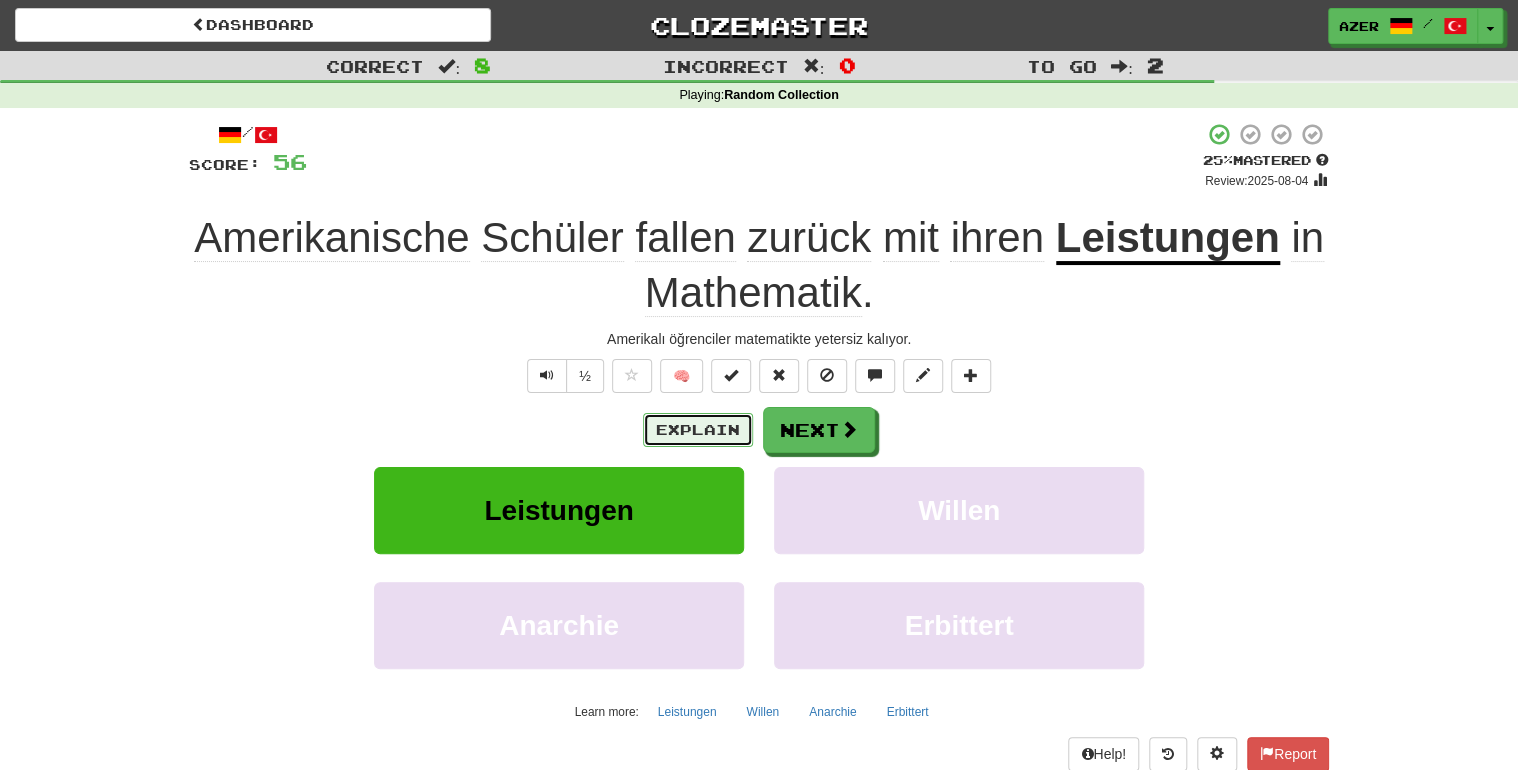 click on "Explain" at bounding box center [698, 430] 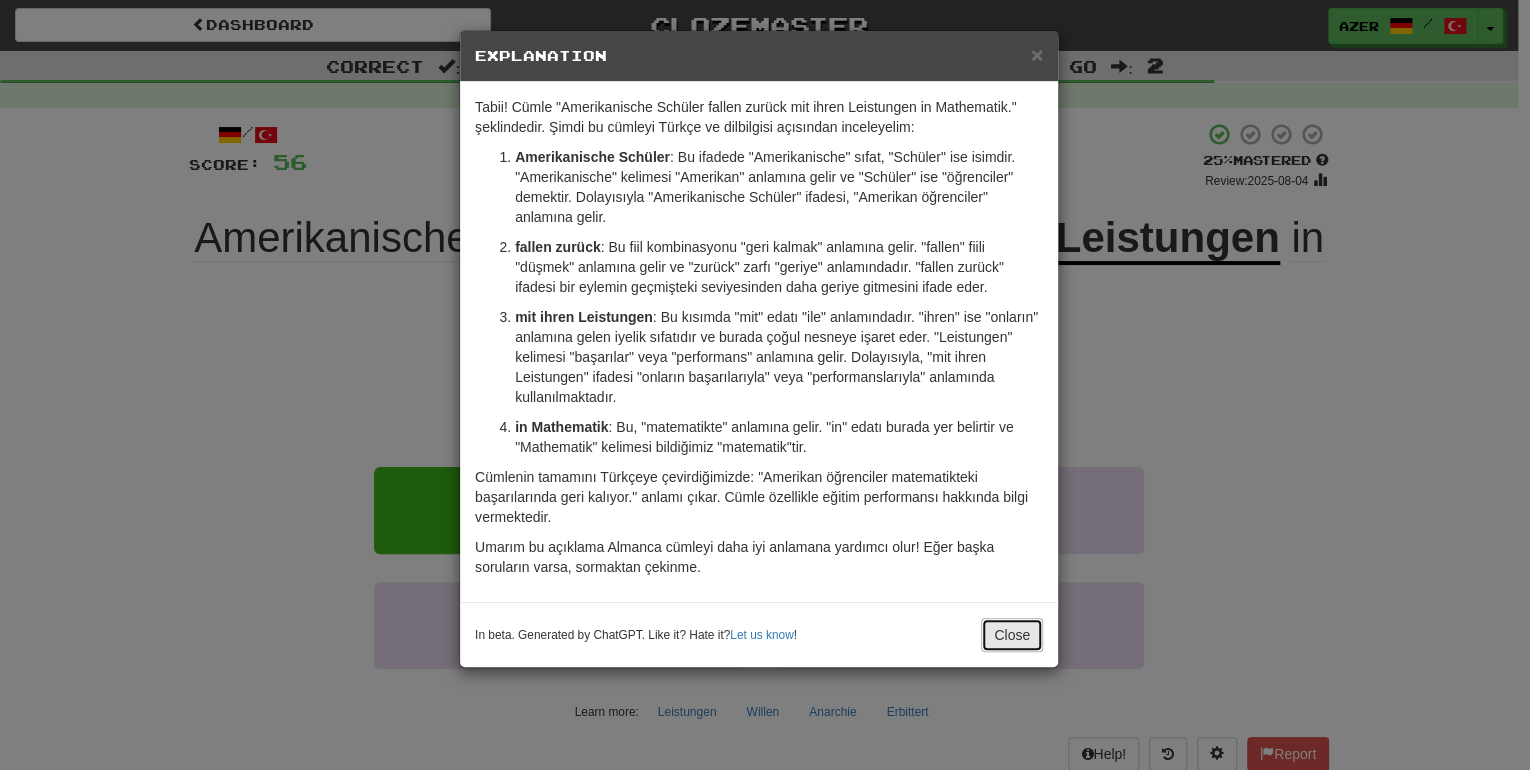 click on "Close" at bounding box center (1012, 635) 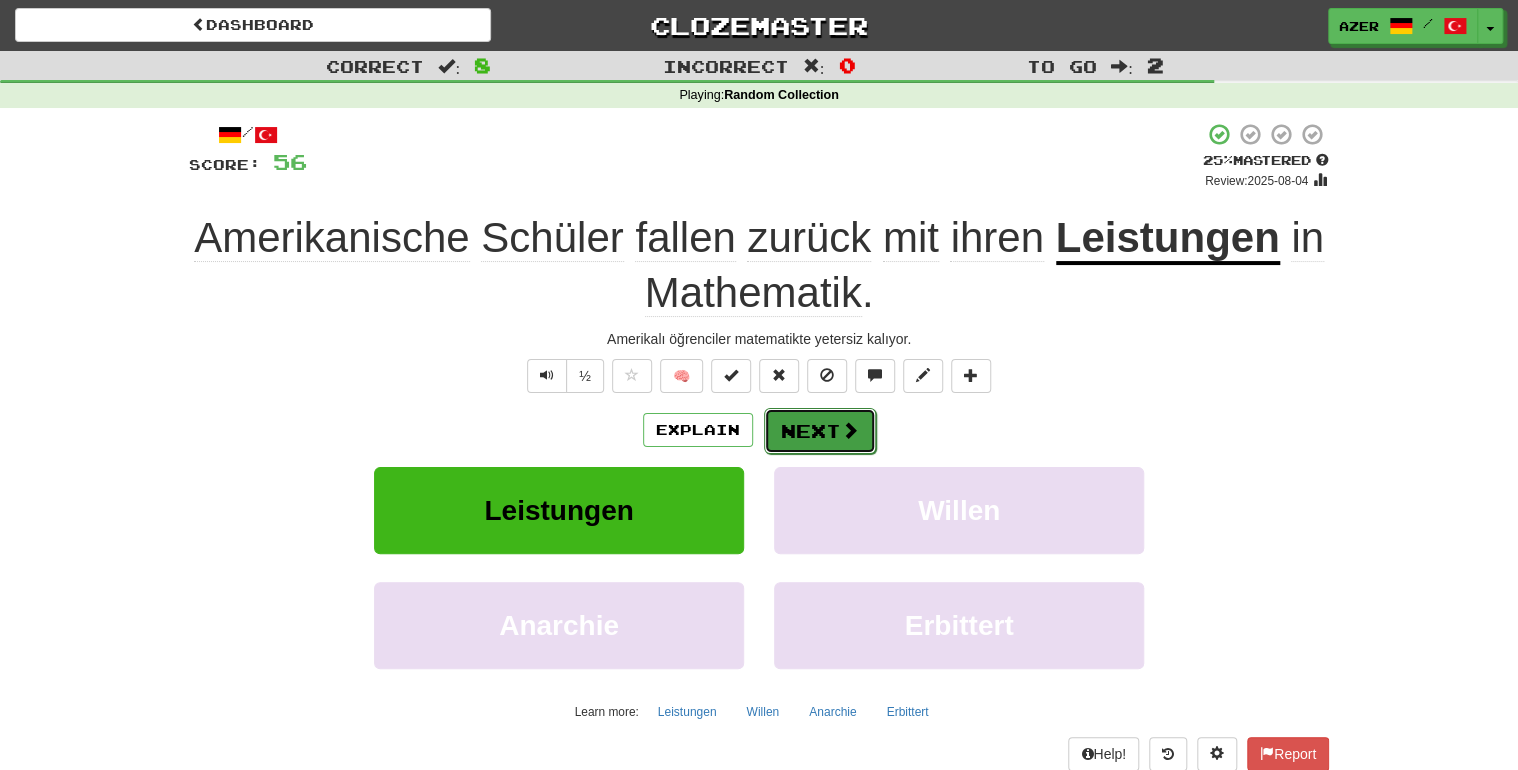click on "Next" at bounding box center (820, 431) 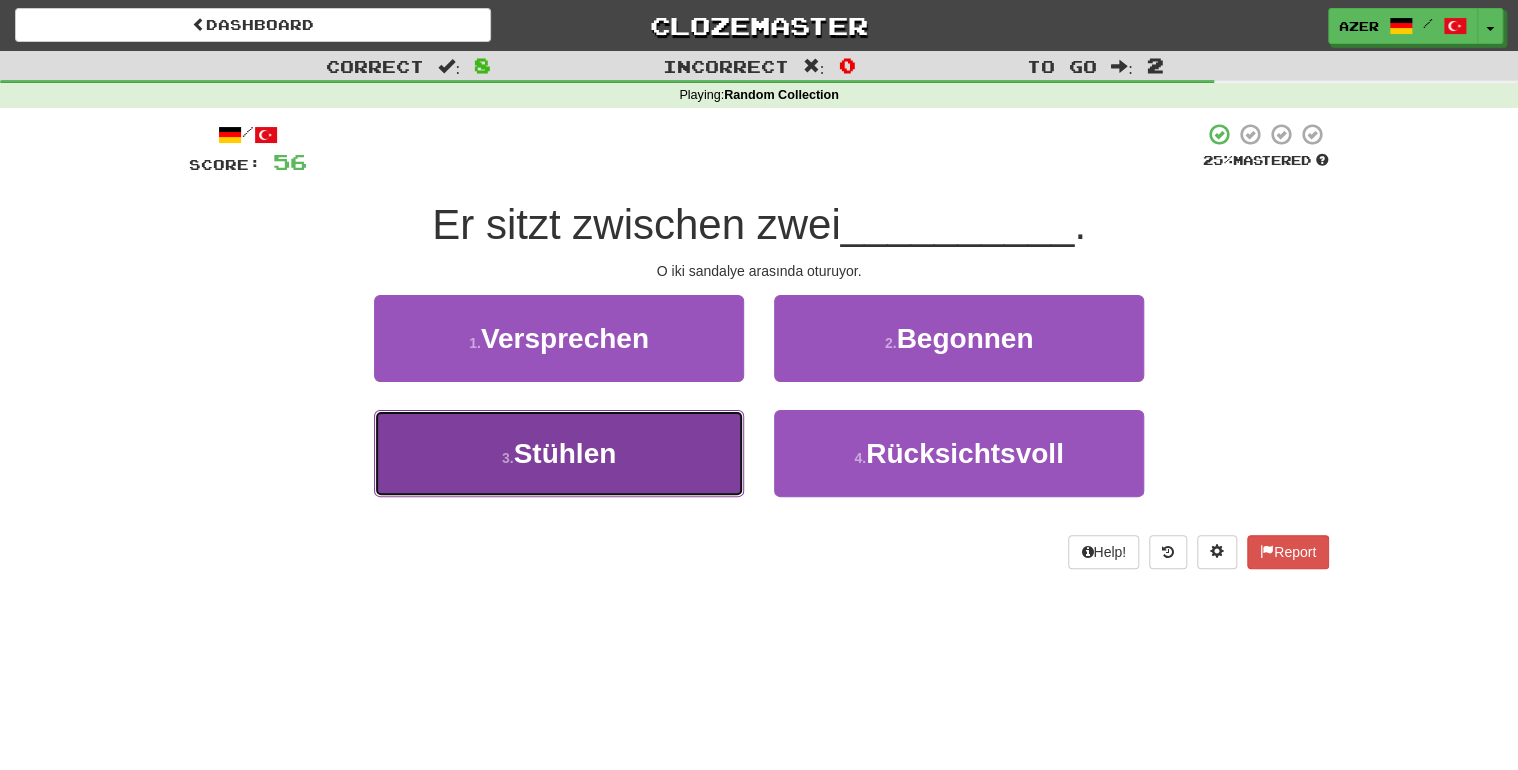 click on "Stühlen" at bounding box center (565, 453) 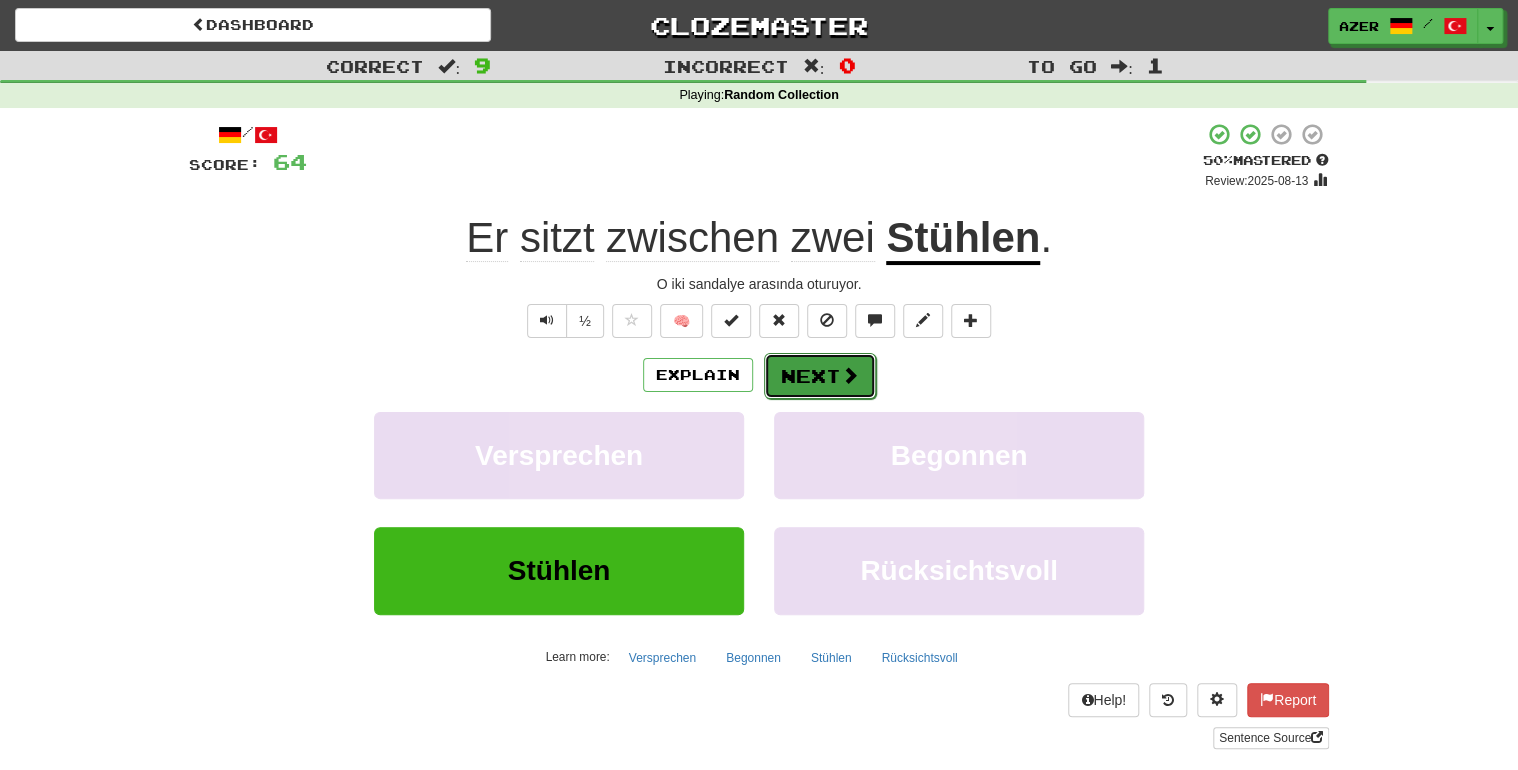 click on "Next" at bounding box center [820, 376] 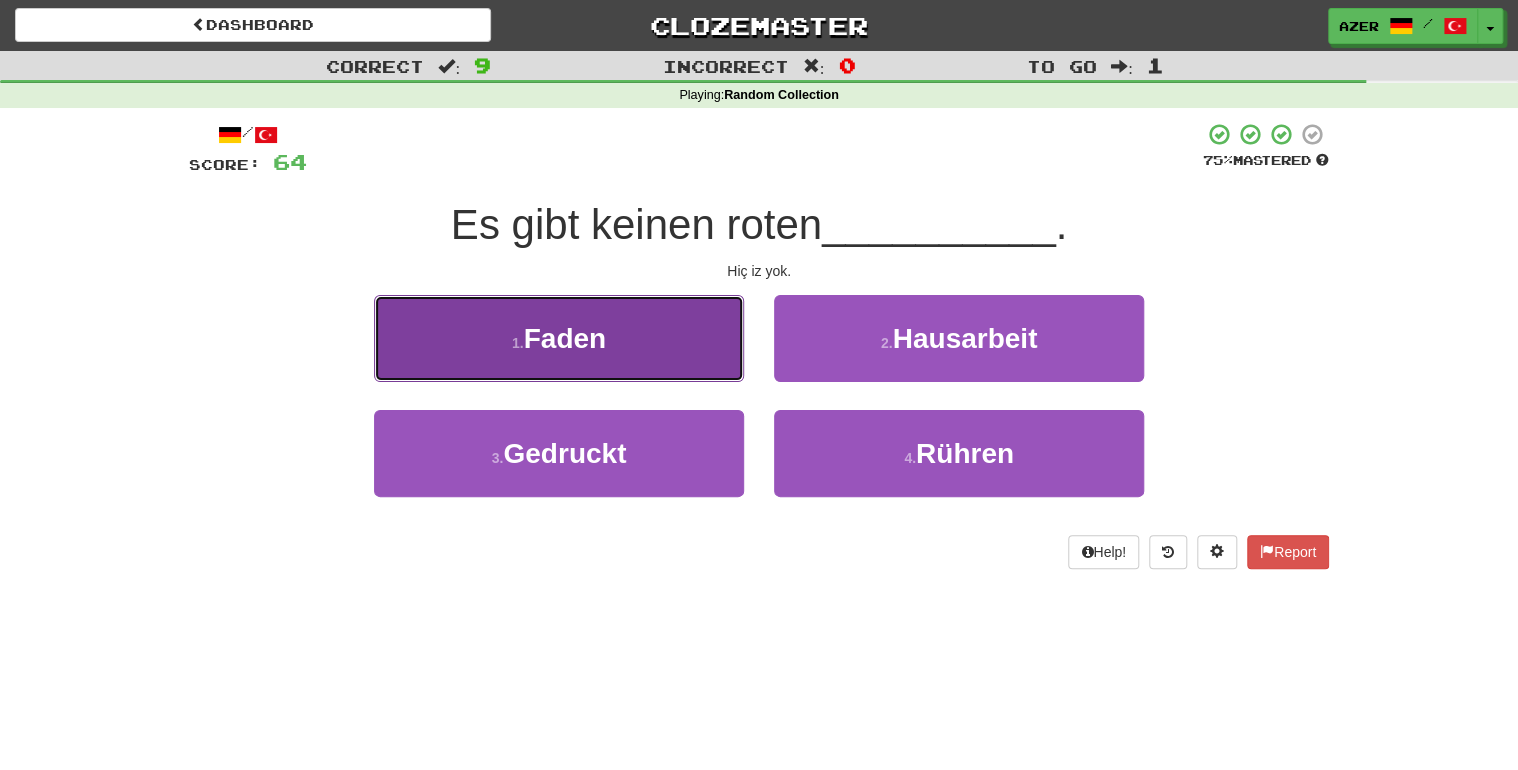 click on "1 . Faden" at bounding box center [559, 338] 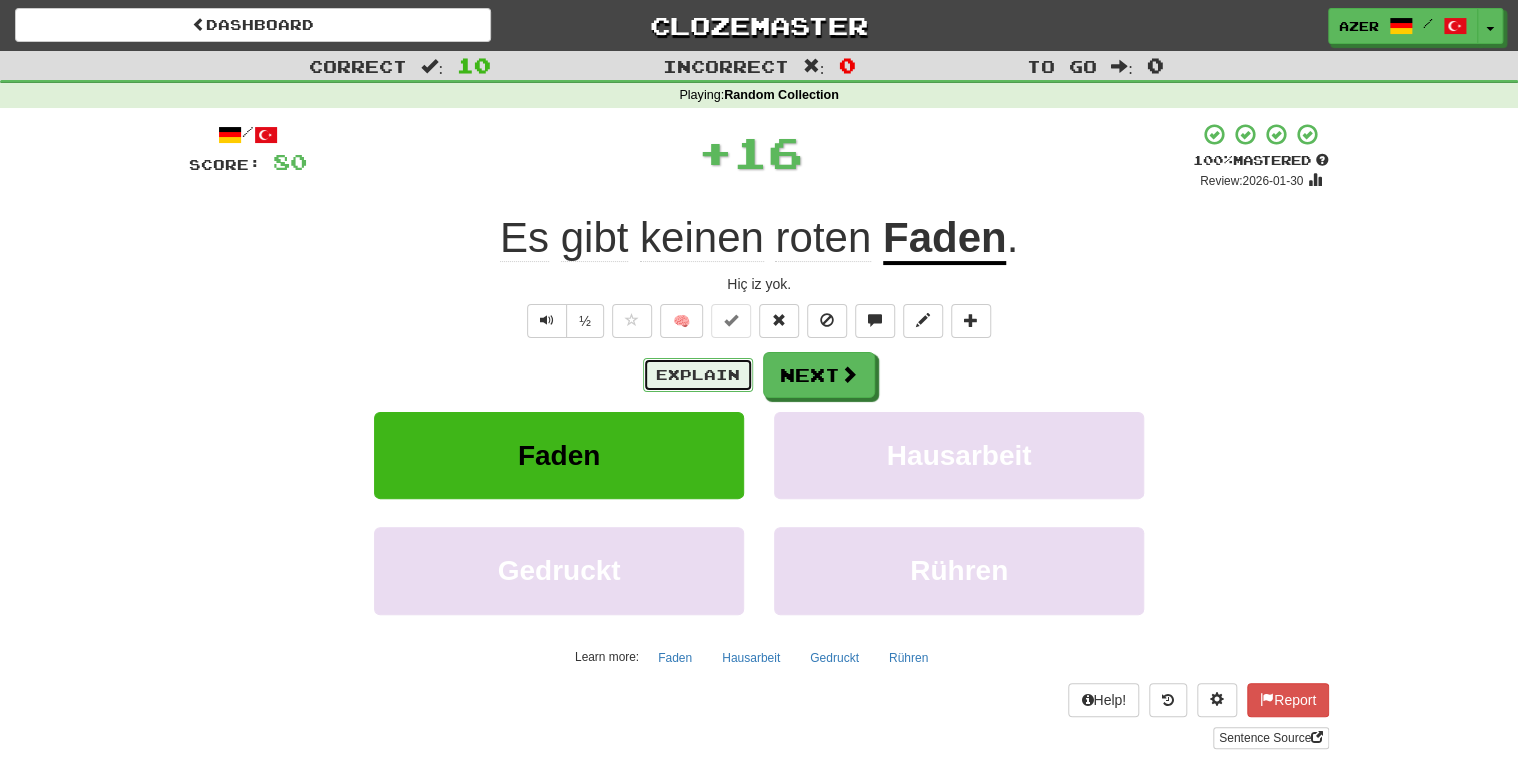 click on "Explain" at bounding box center [698, 375] 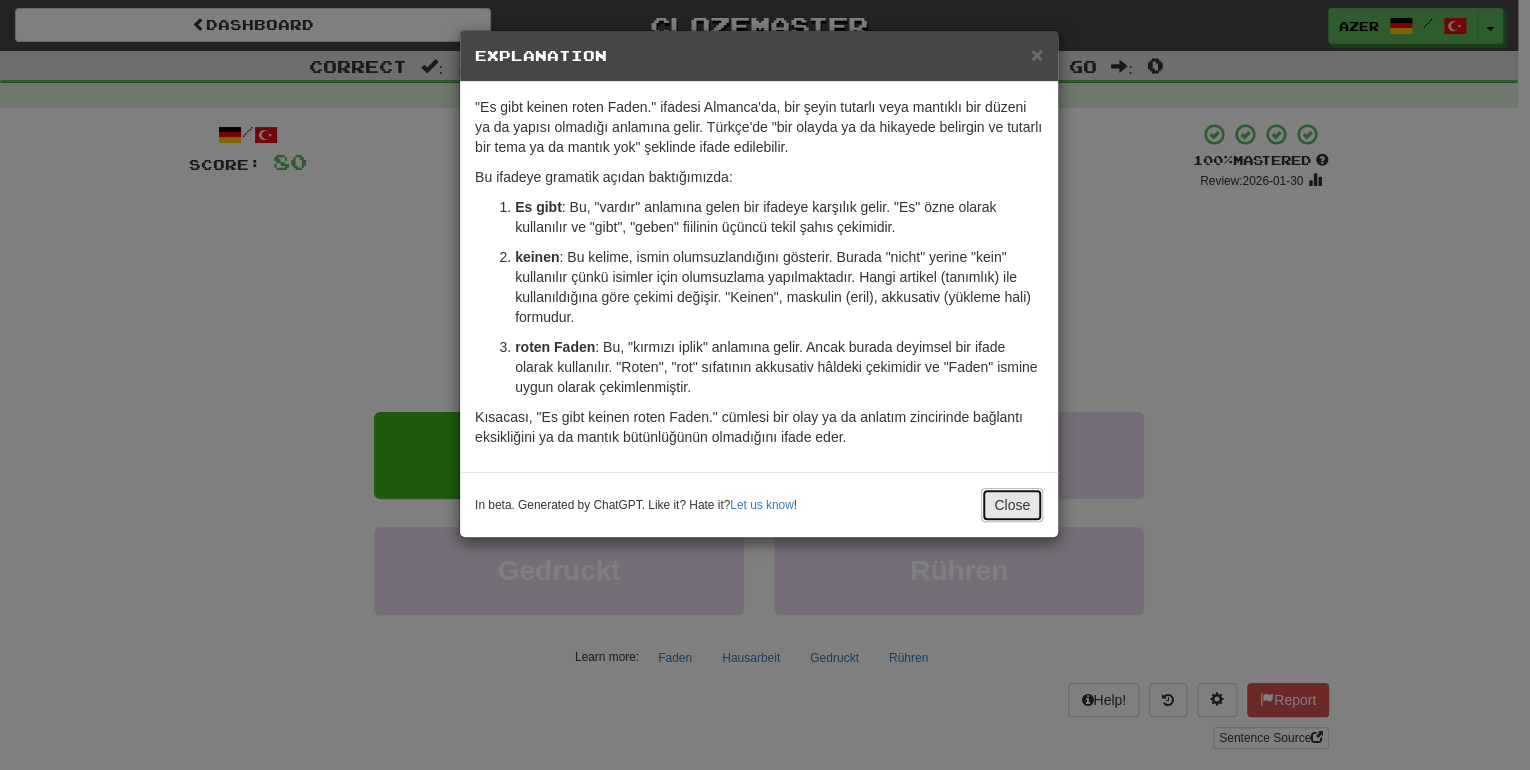 drag, startPoint x: 1033, startPoint y: 497, endPoint x: 1024, endPoint y: 478, distance: 21.023796 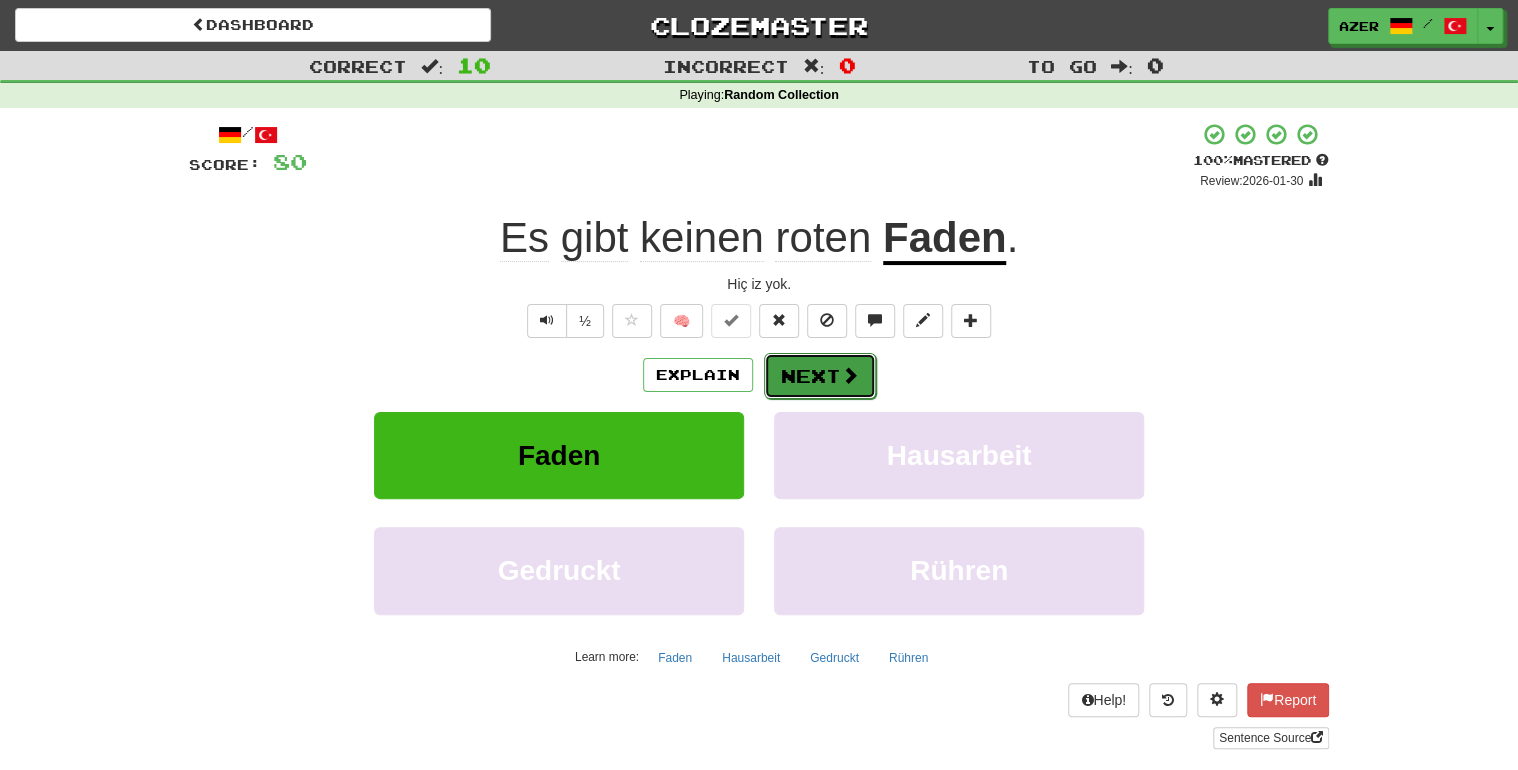 click on "Next" at bounding box center (820, 376) 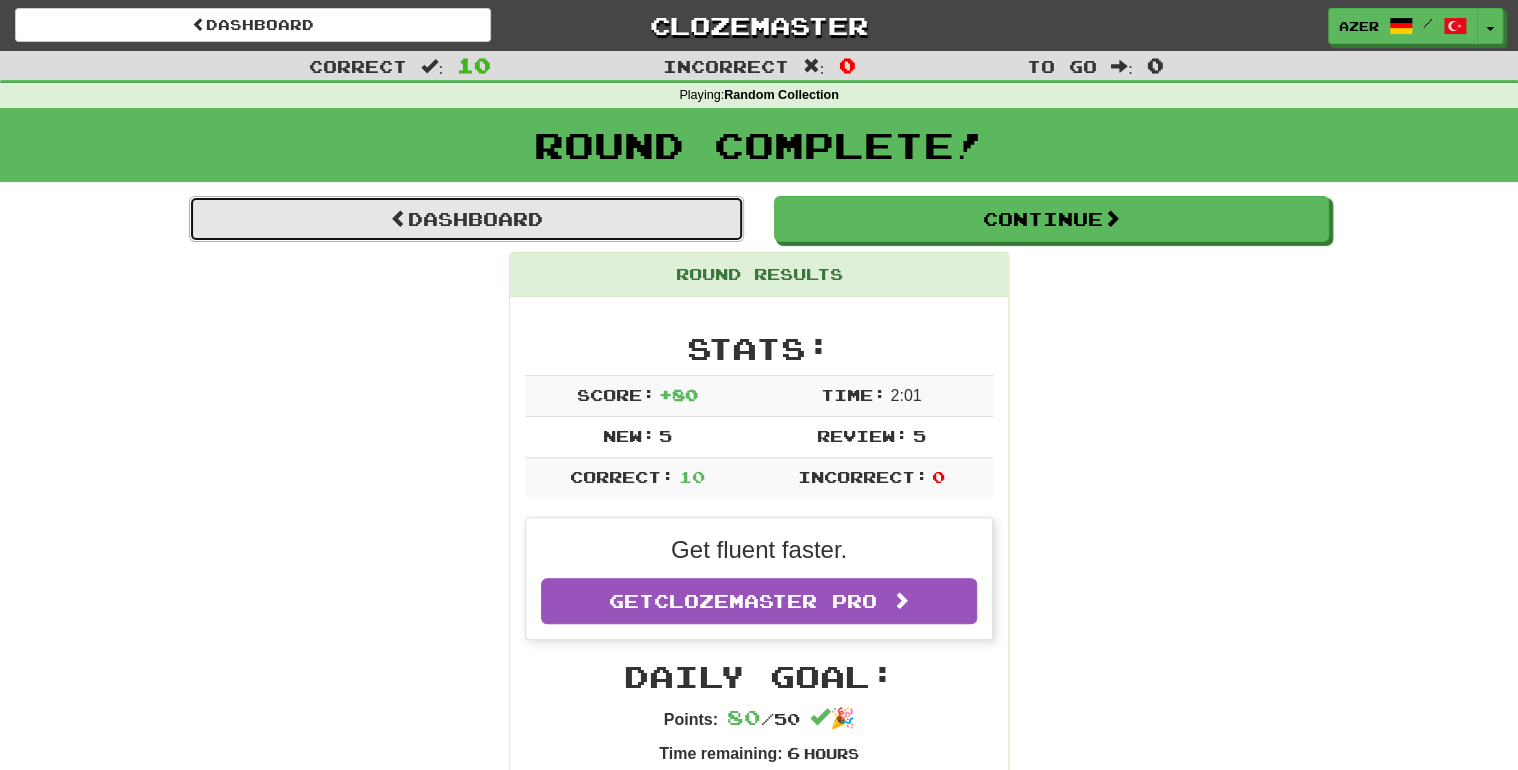 click on "Dashboard" at bounding box center (466, 219) 